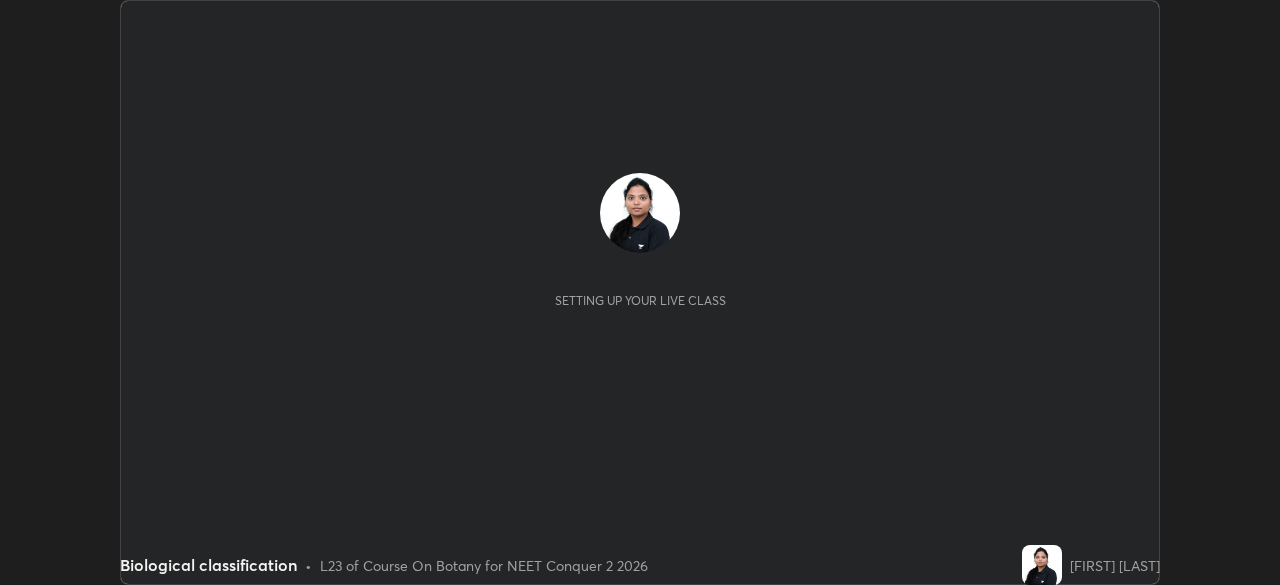 scroll, scrollTop: 0, scrollLeft: 0, axis: both 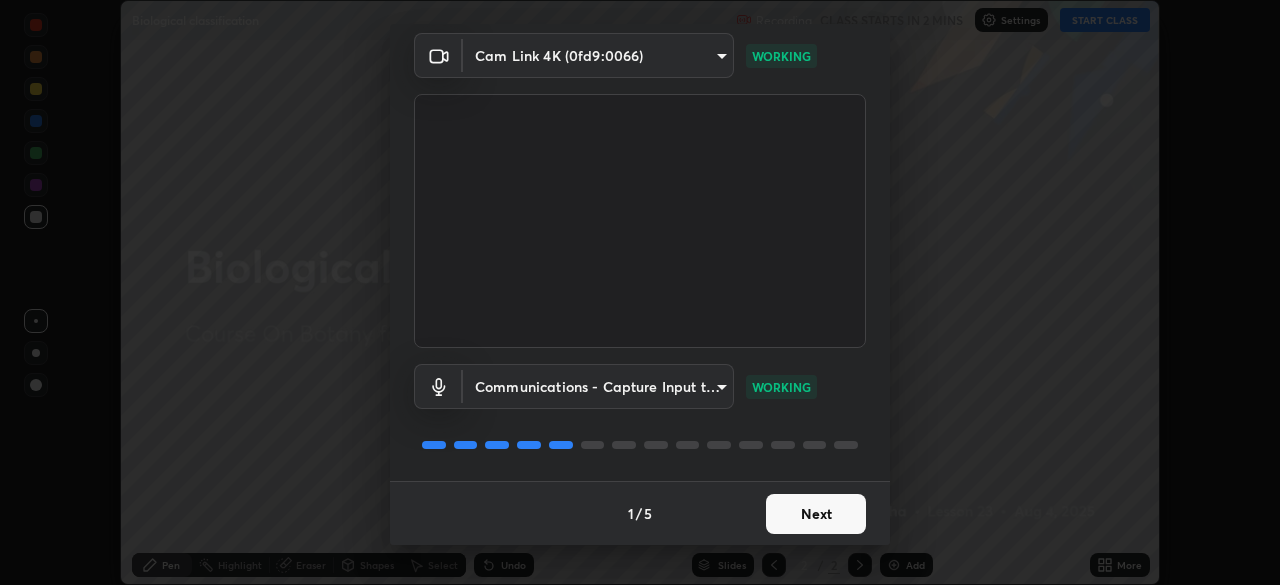 click on "Next" at bounding box center [816, 514] 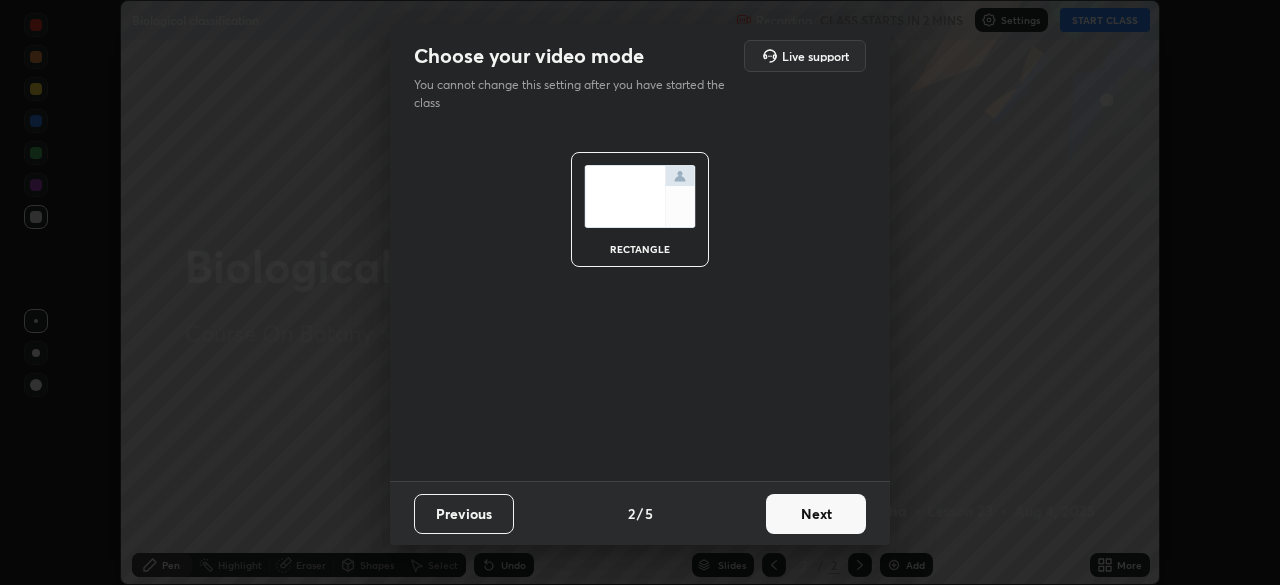 scroll, scrollTop: 0, scrollLeft: 0, axis: both 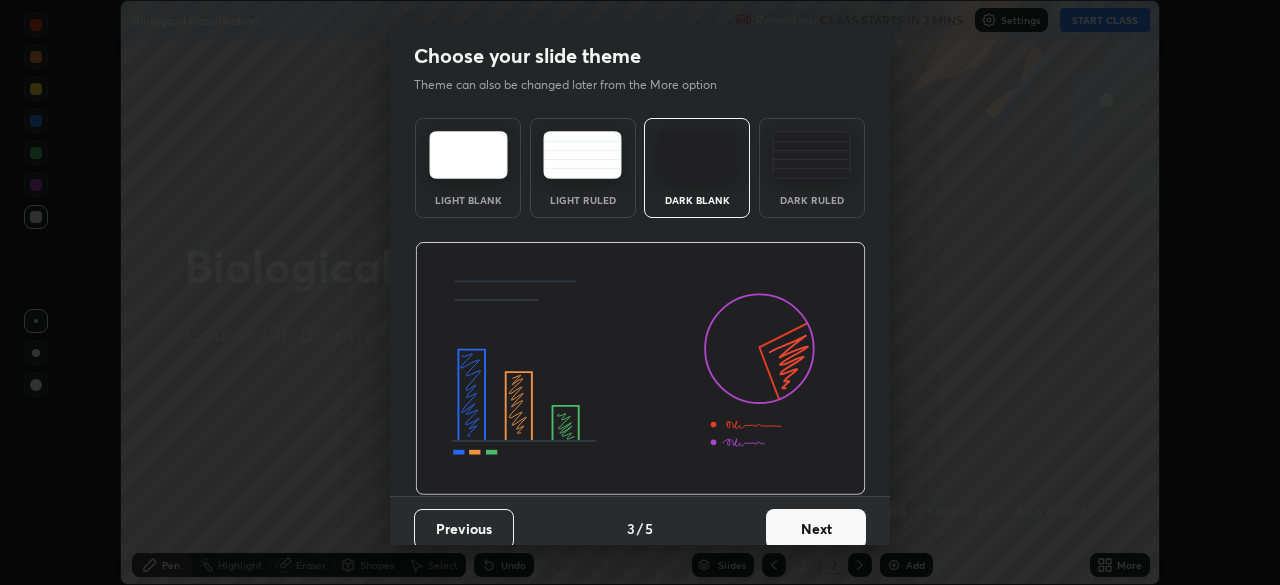 click on "Next" at bounding box center (816, 529) 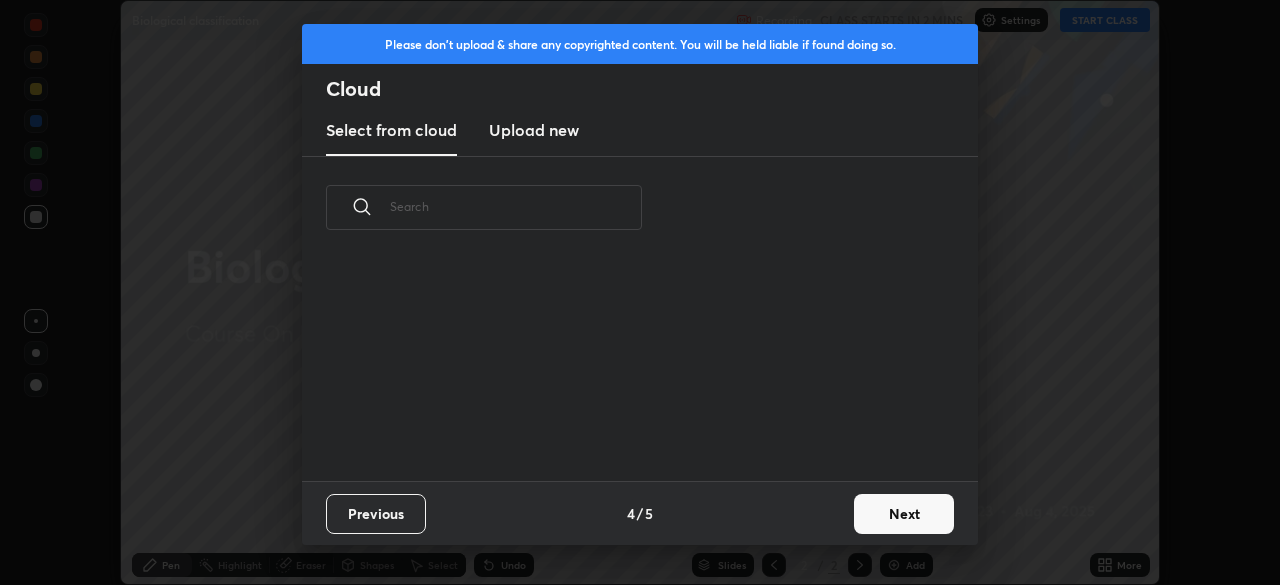 click on "Next" at bounding box center (904, 514) 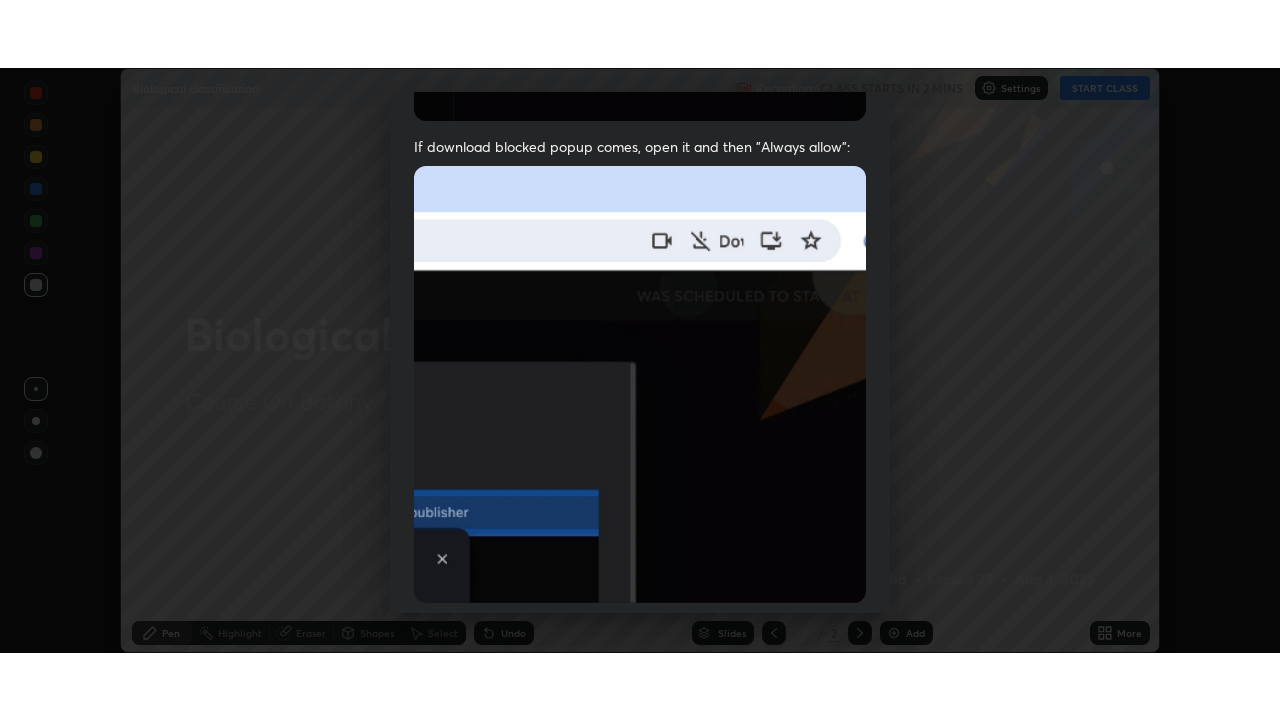 scroll, scrollTop: 479, scrollLeft: 0, axis: vertical 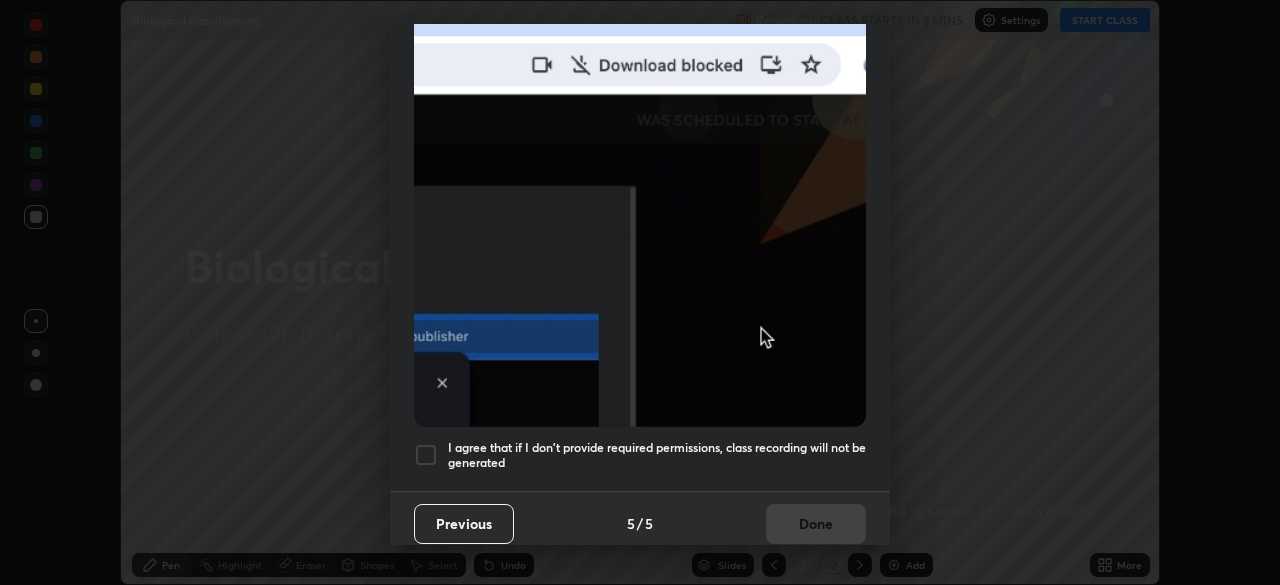 click at bounding box center [426, 455] 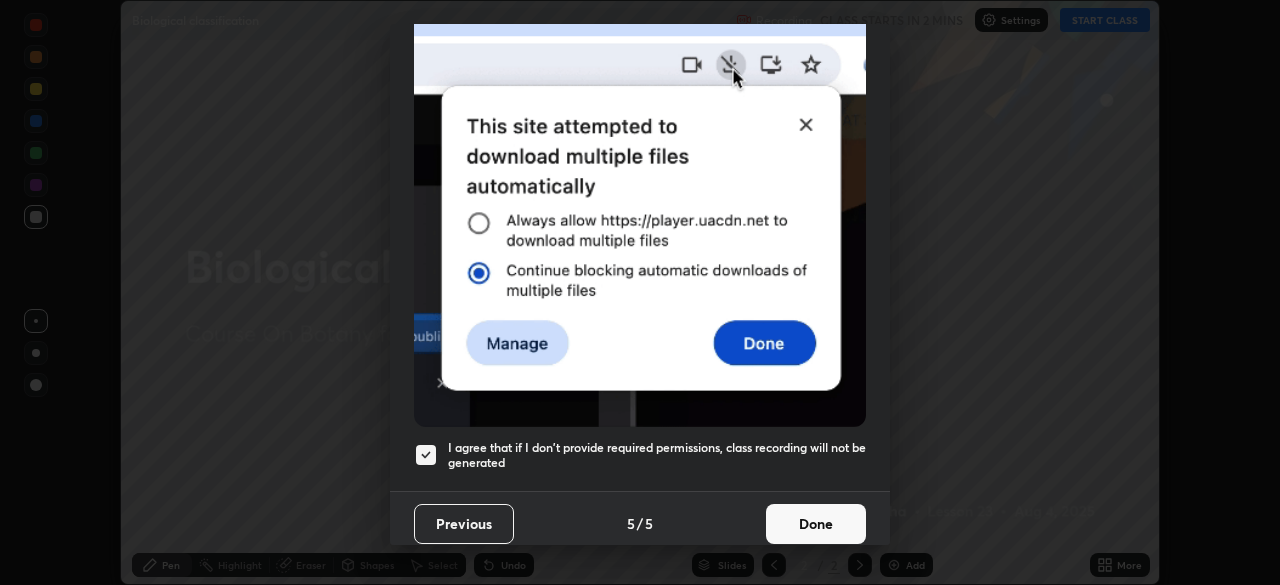 click on "Done" at bounding box center [816, 524] 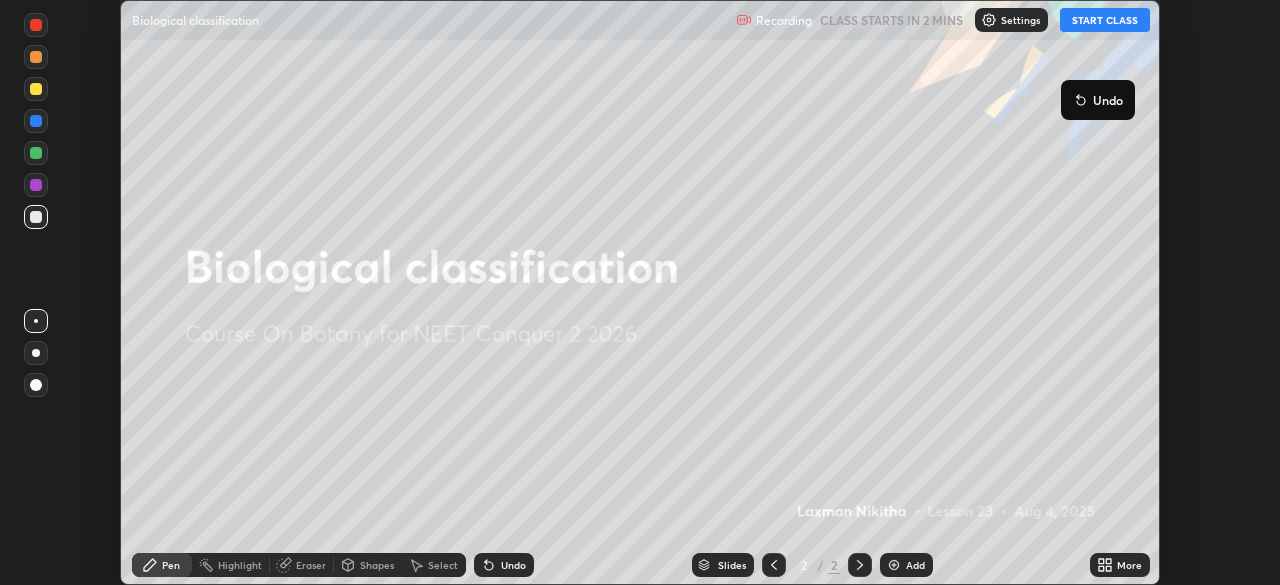 click on "START CLASS" at bounding box center [1105, 20] 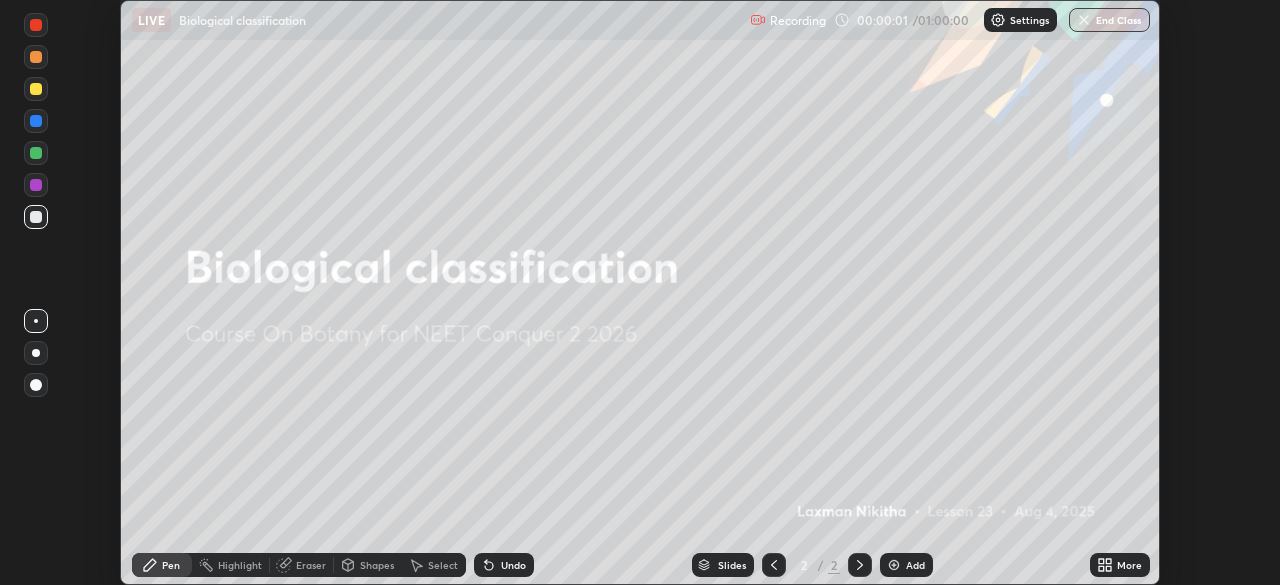 click on "More" at bounding box center (1129, 565) 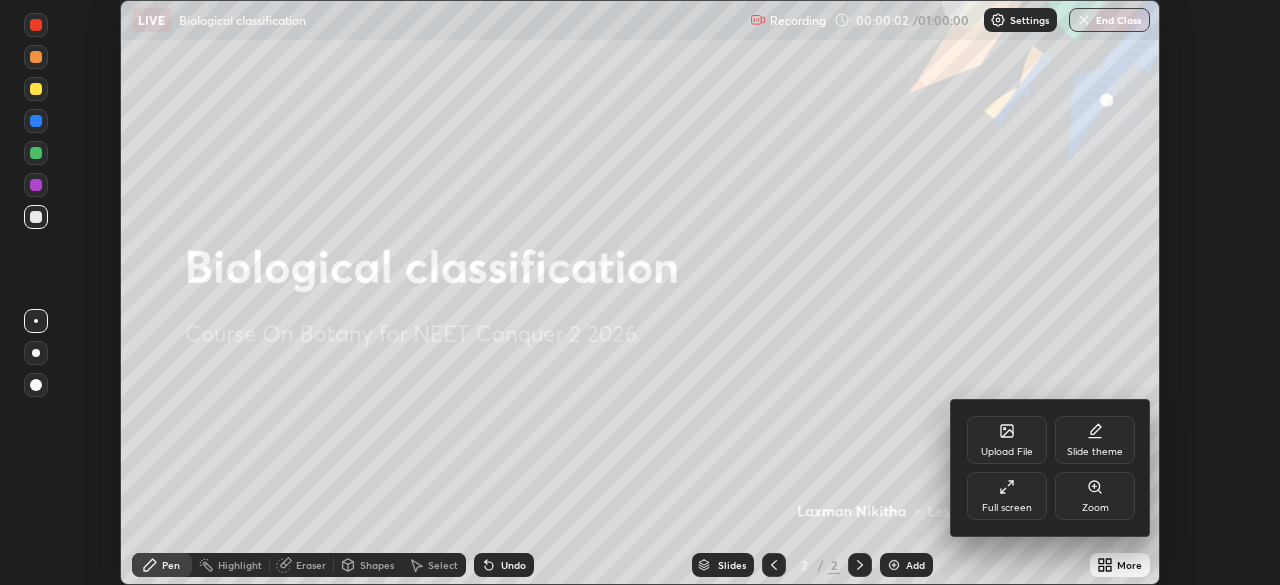 click on "Full screen" at bounding box center [1007, 508] 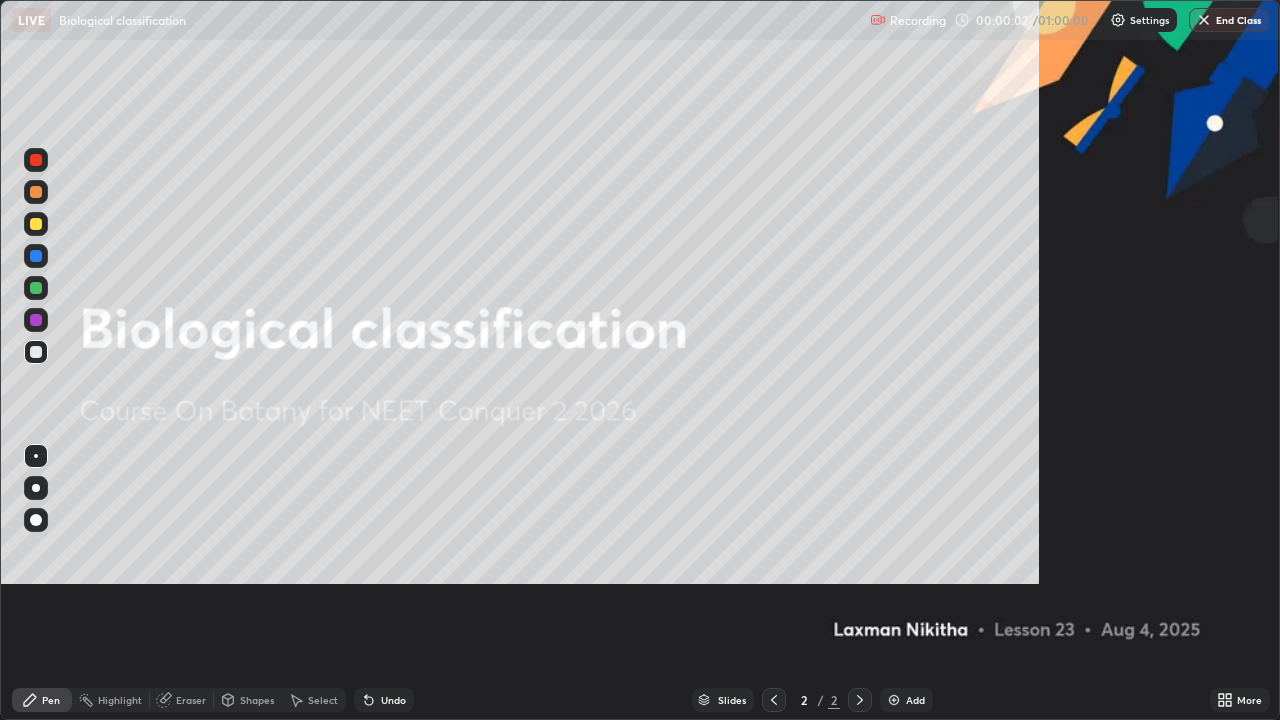 scroll, scrollTop: 99280, scrollLeft: 98720, axis: both 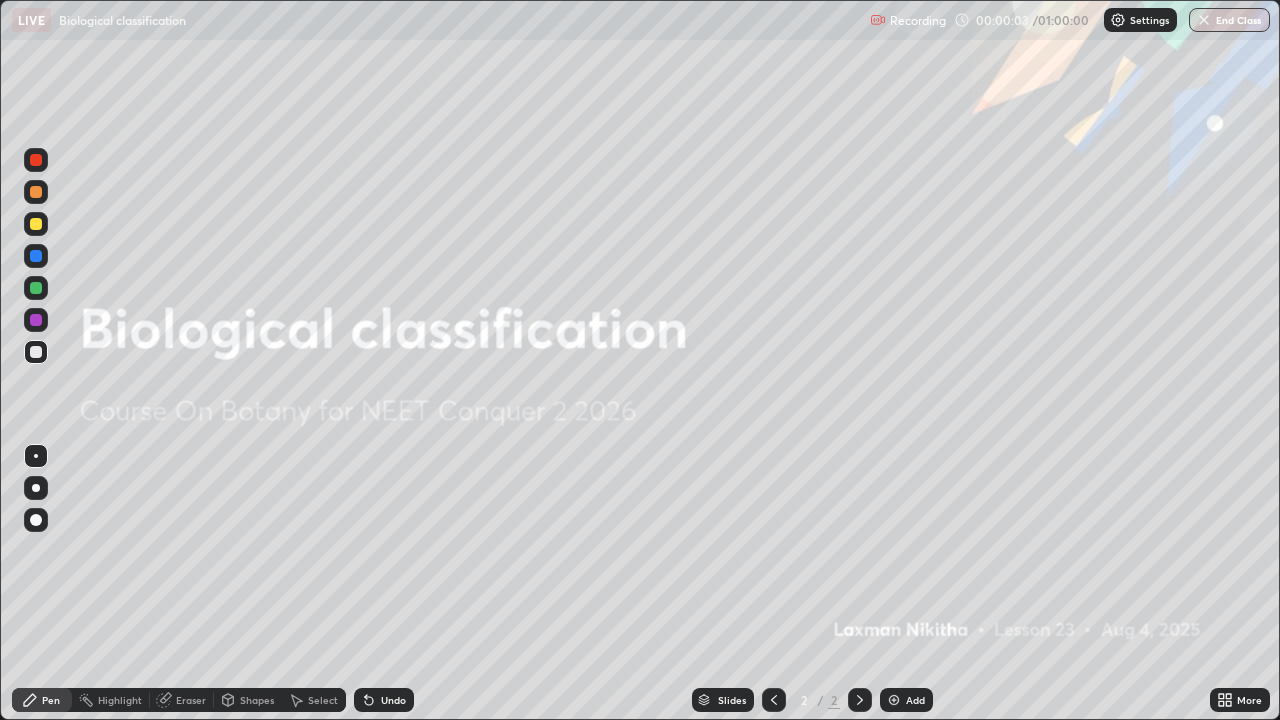 click on "Add" at bounding box center (915, 700) 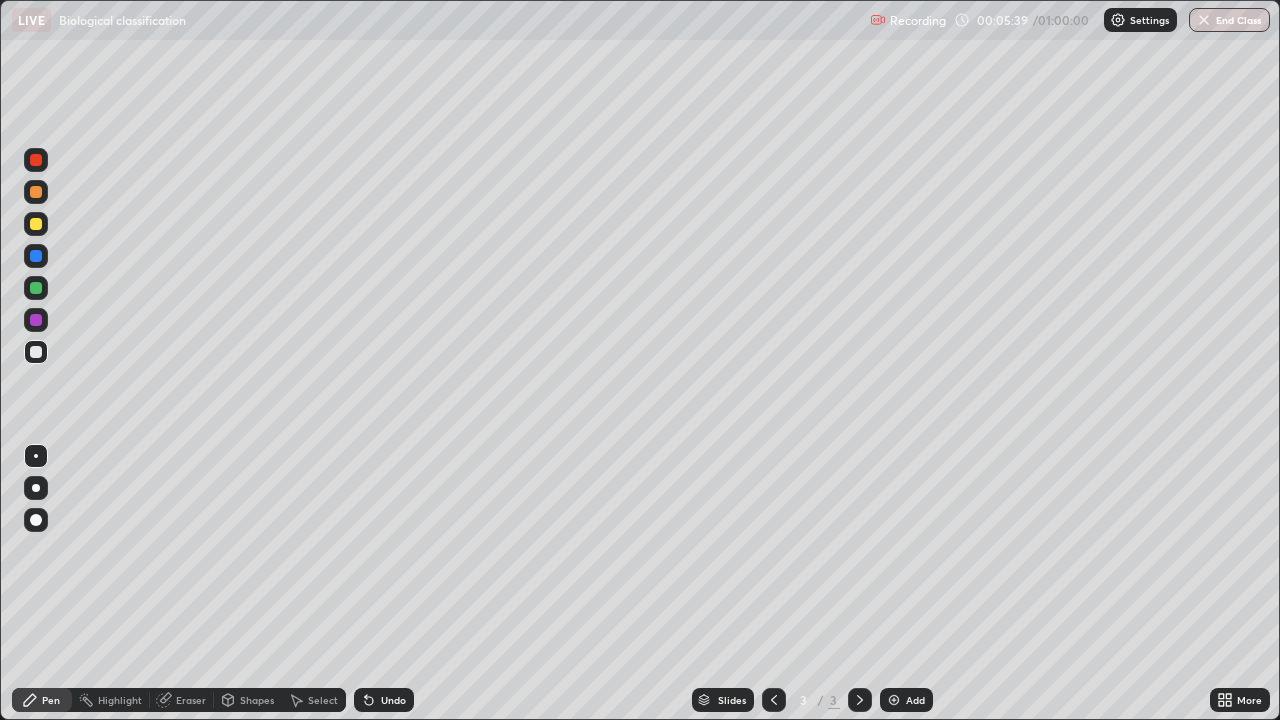 click on "Select" at bounding box center [323, 700] 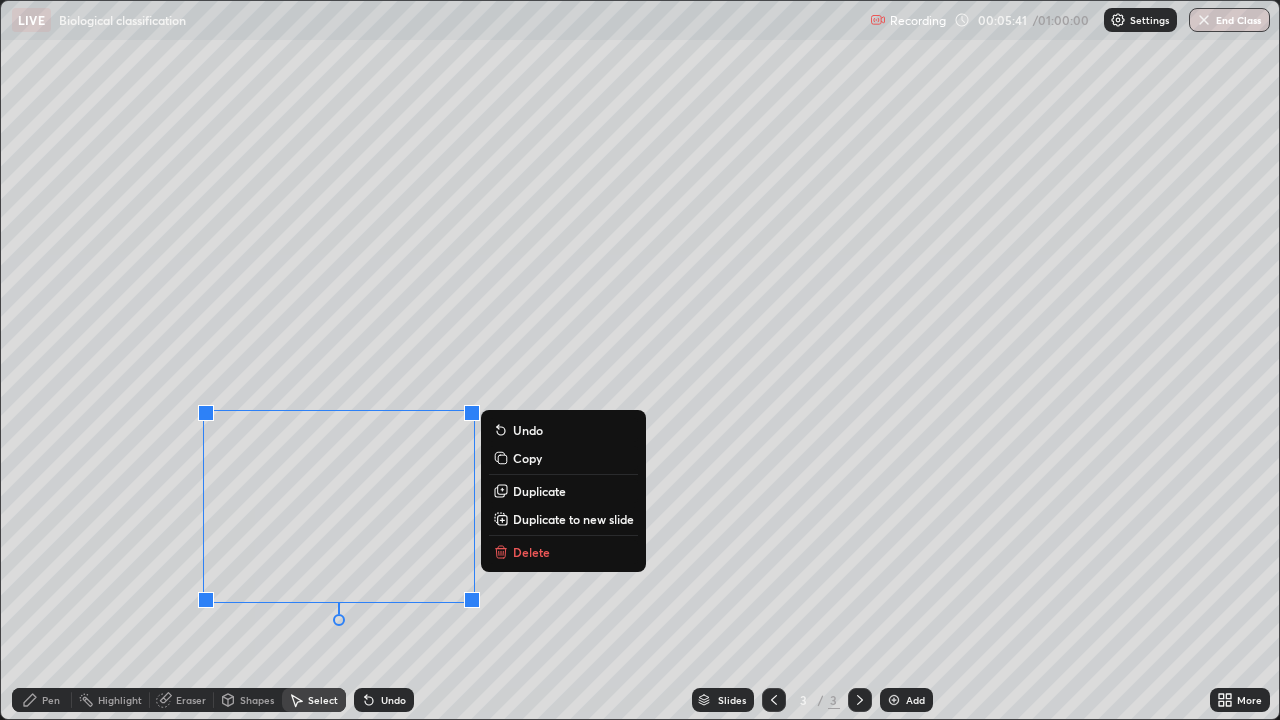 click on "Delete" at bounding box center (563, 552) 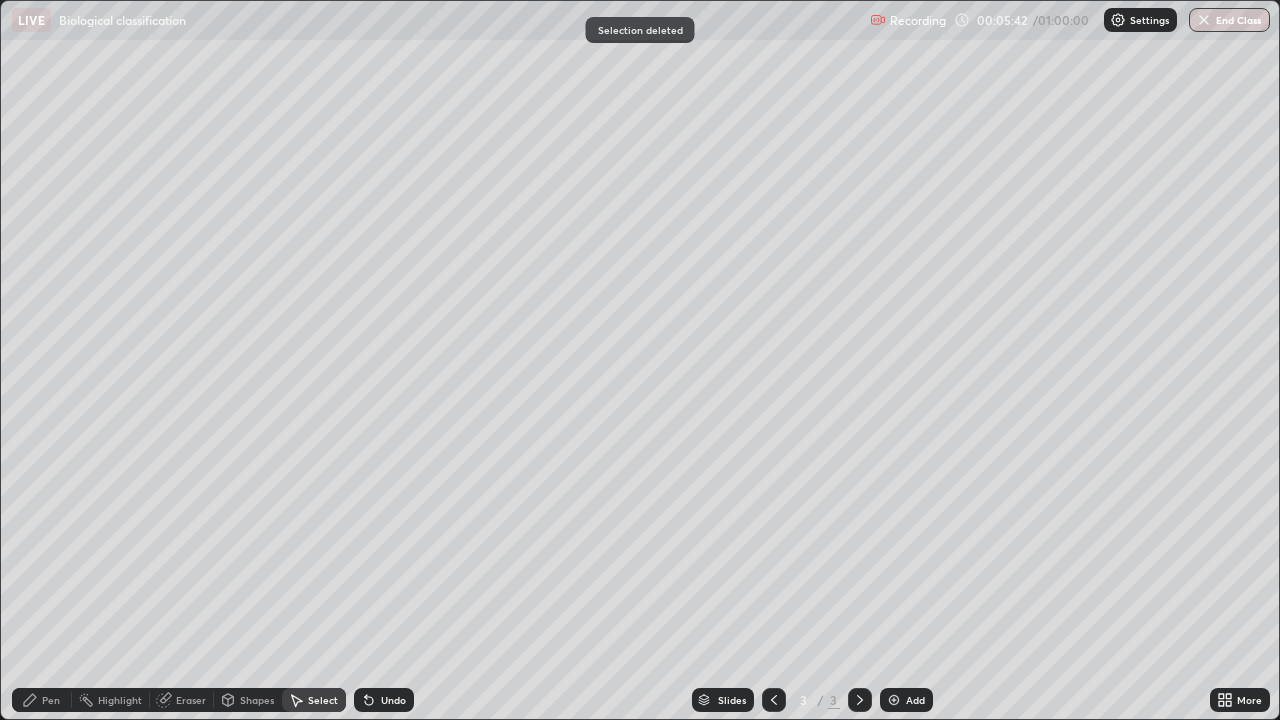 click on "Pen" at bounding box center (42, 700) 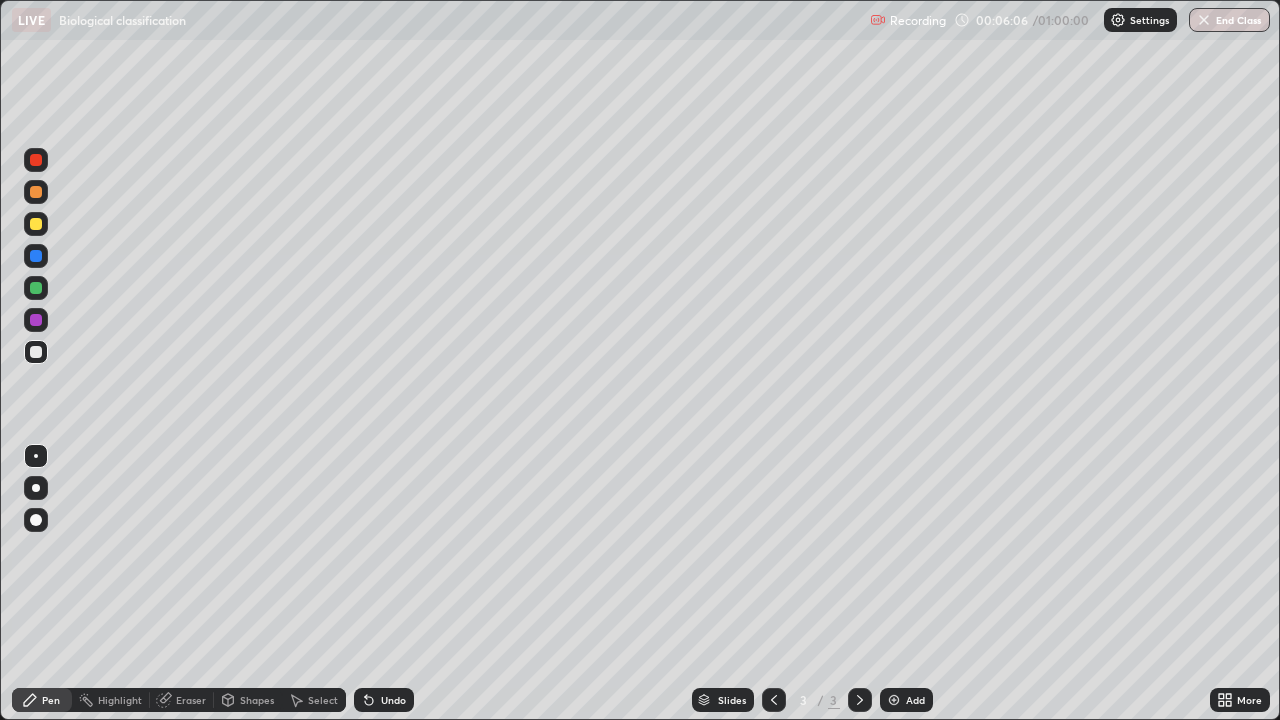 click at bounding box center [36, 320] 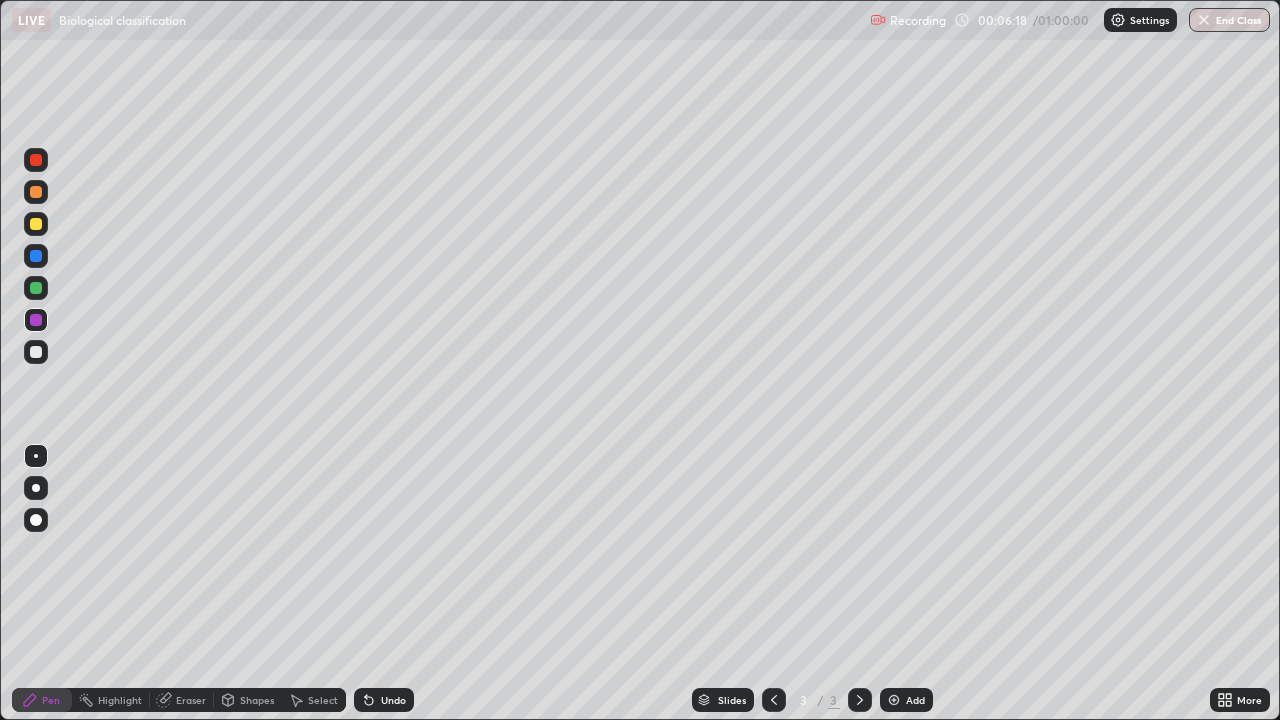 click on "Undo" at bounding box center [393, 700] 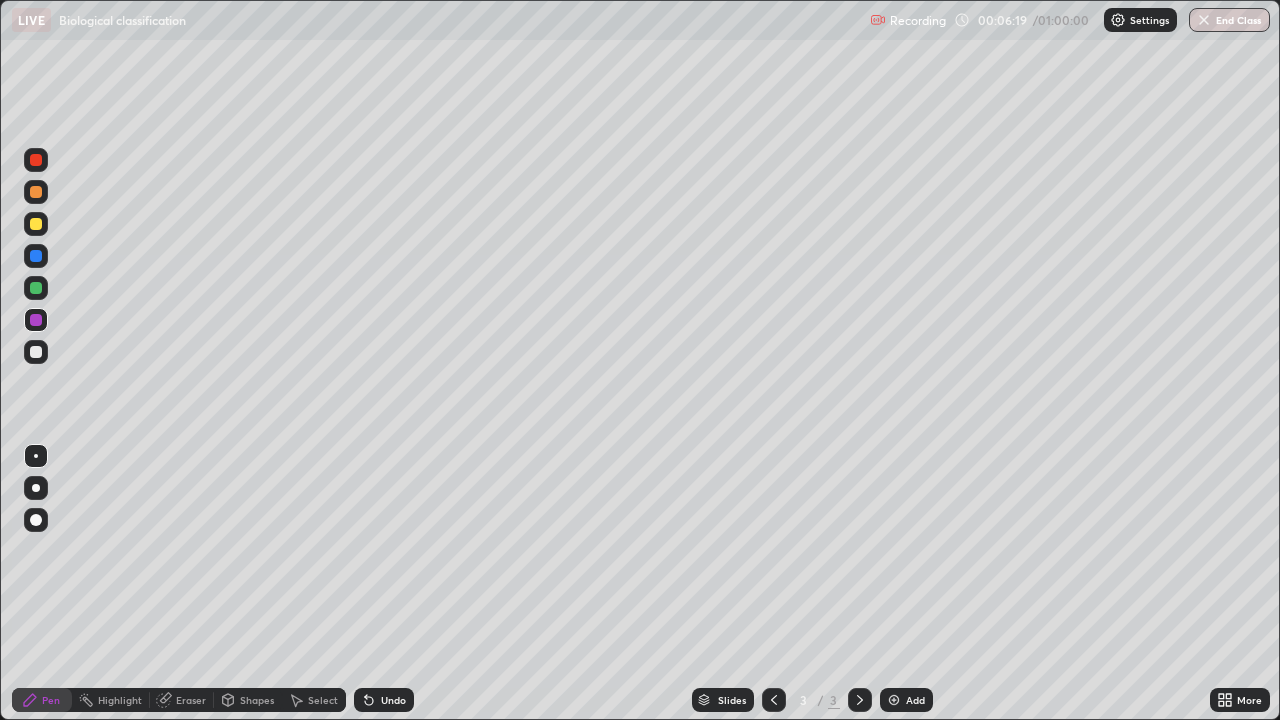 click on "Undo" at bounding box center [384, 700] 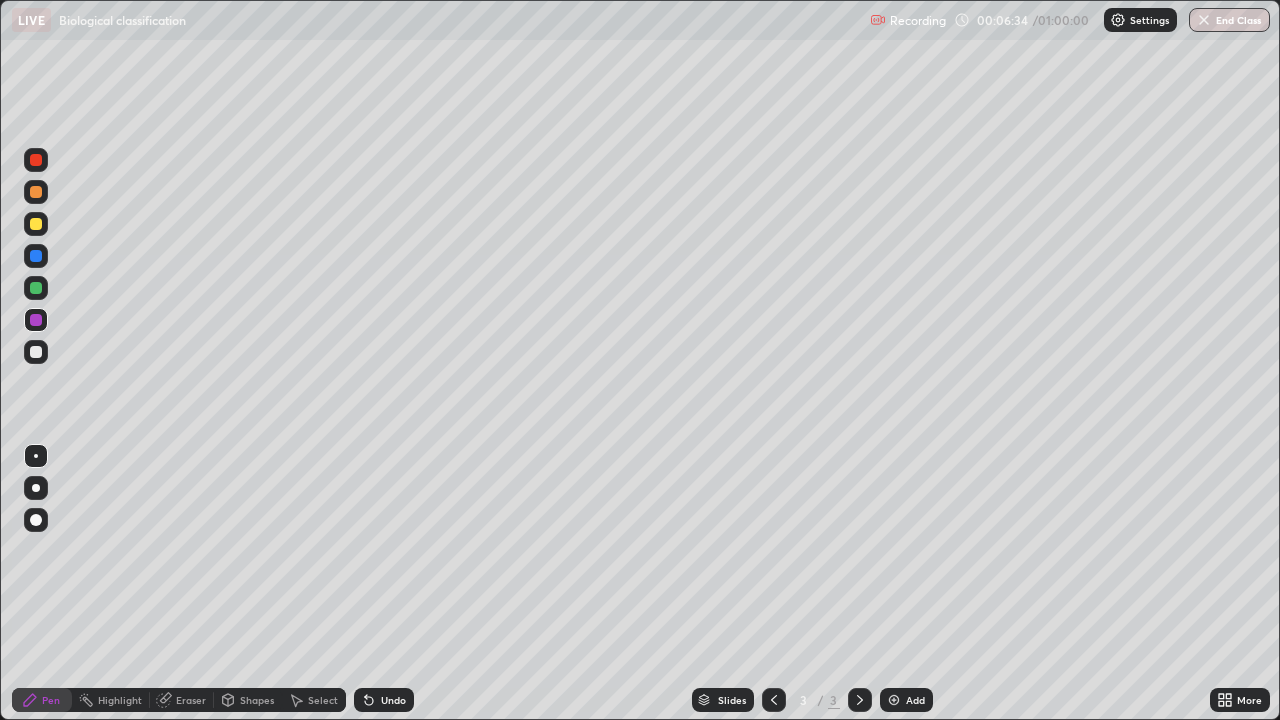 click at bounding box center [36, 224] 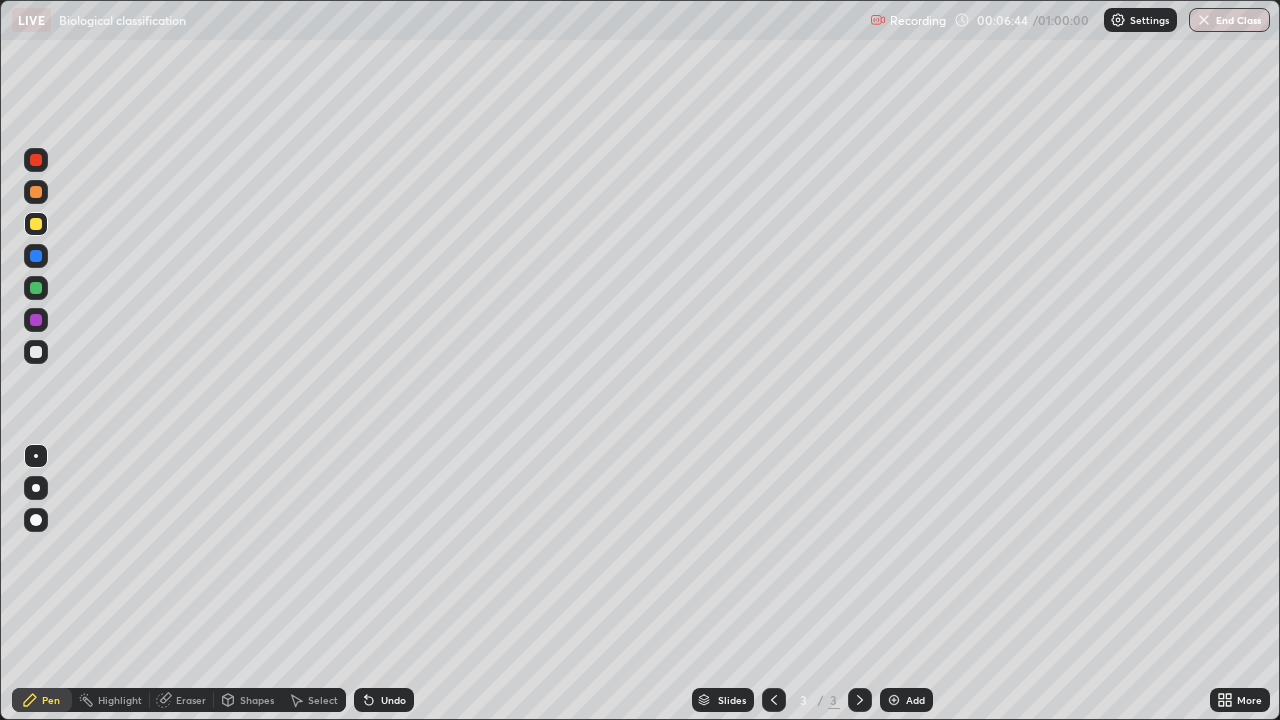 click at bounding box center [36, 320] 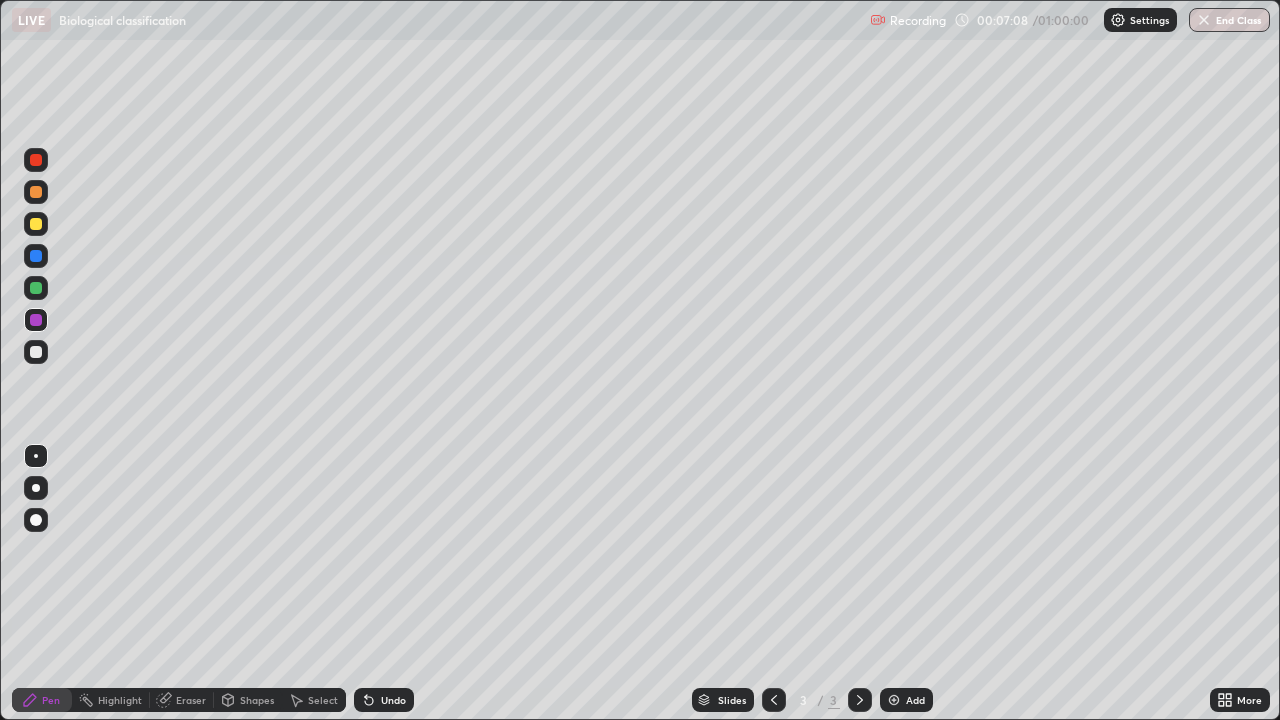 click at bounding box center [36, 224] 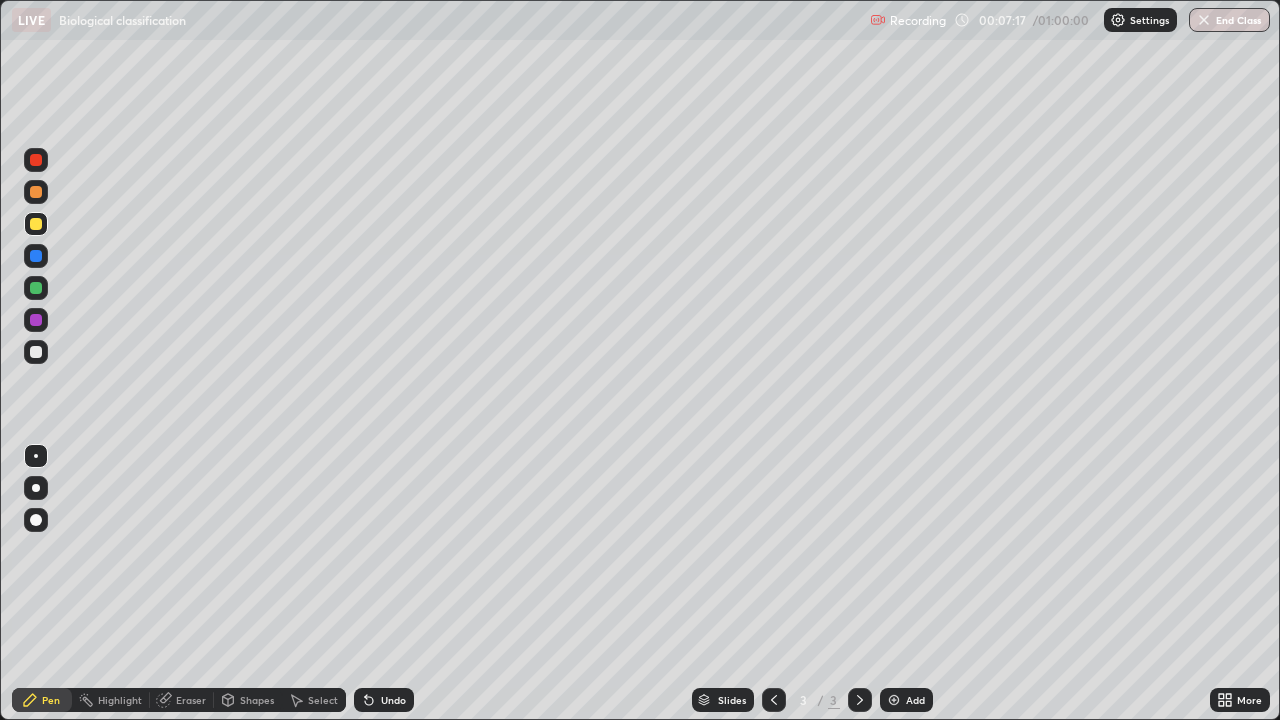 click at bounding box center (36, 320) 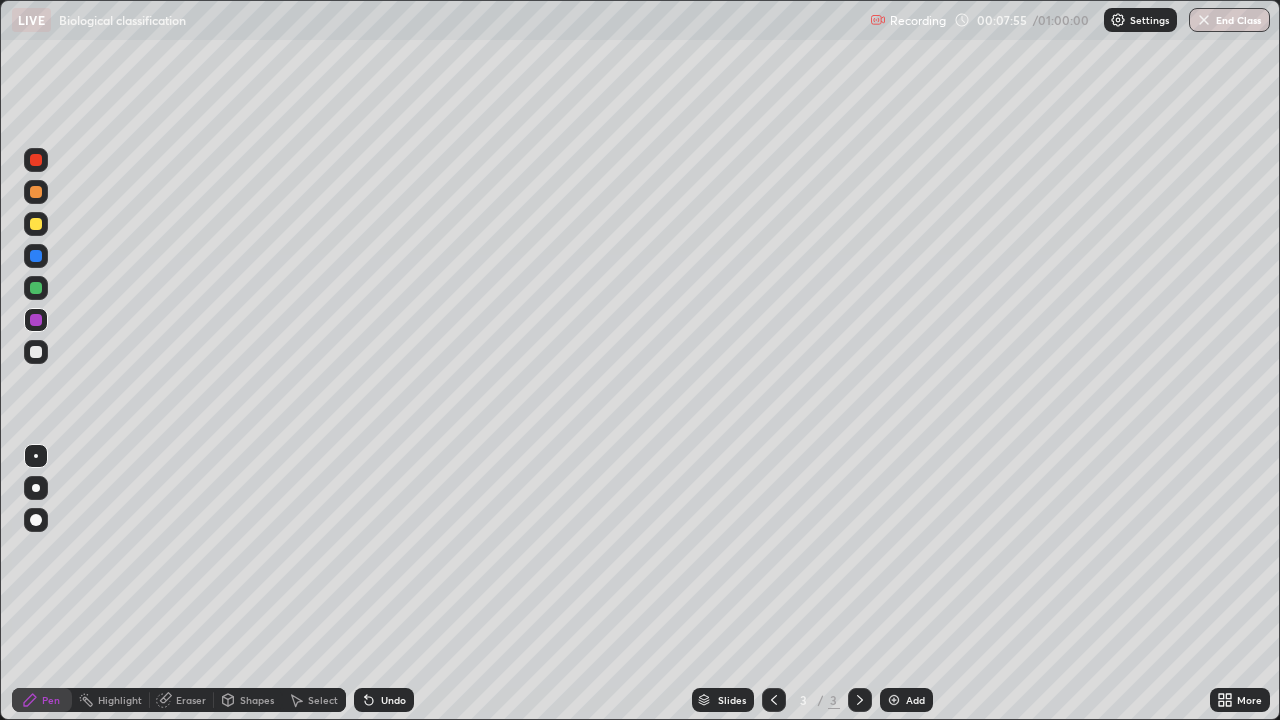 click at bounding box center [36, 224] 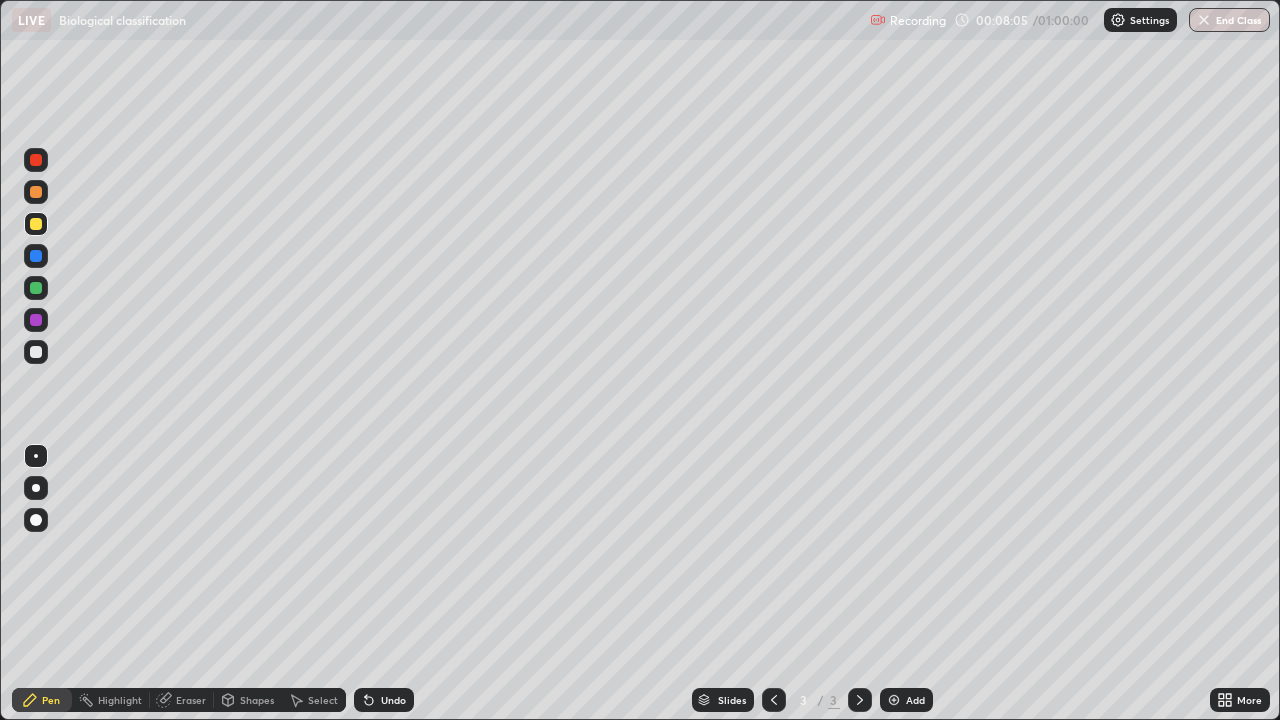 click at bounding box center (36, 320) 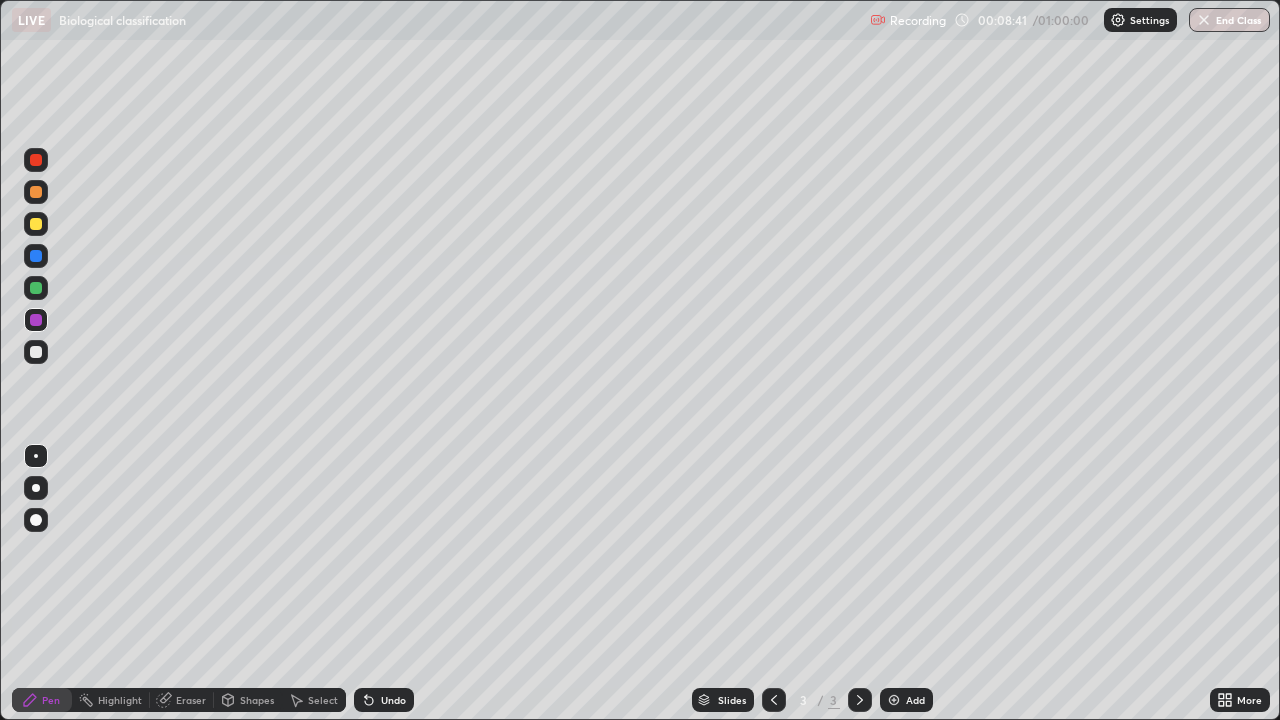 click at bounding box center [36, 224] 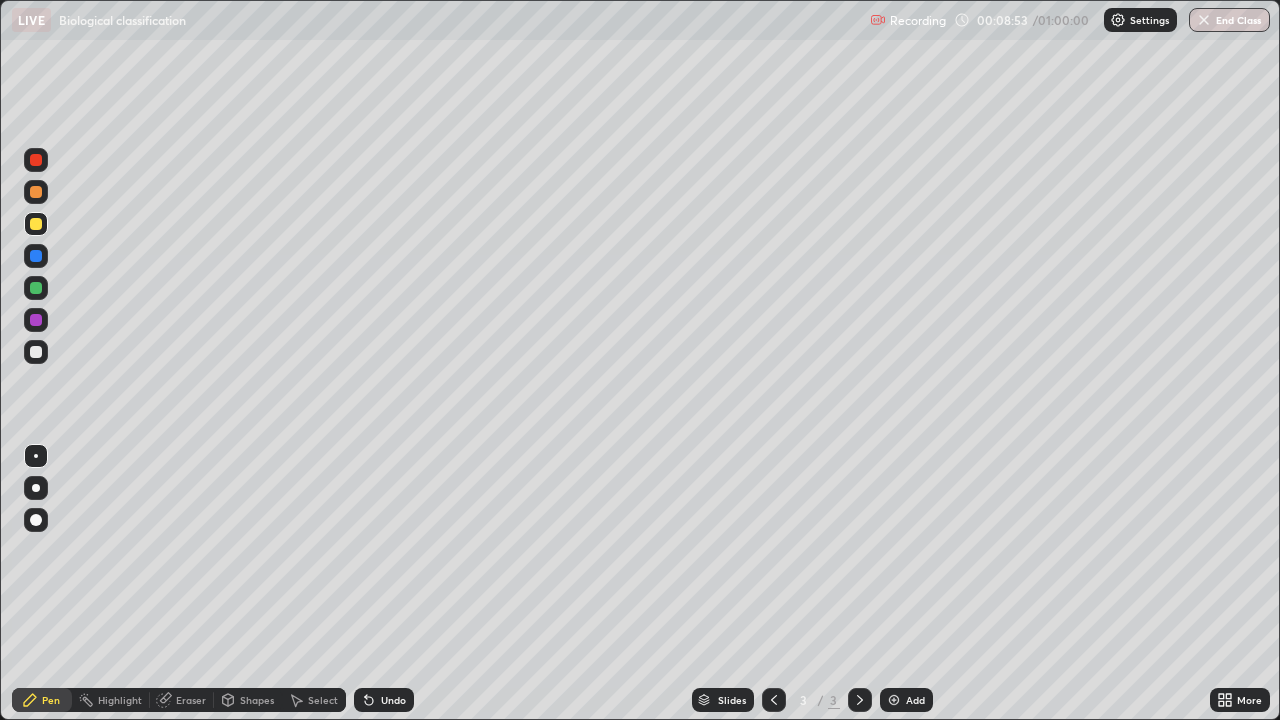 click at bounding box center (36, 288) 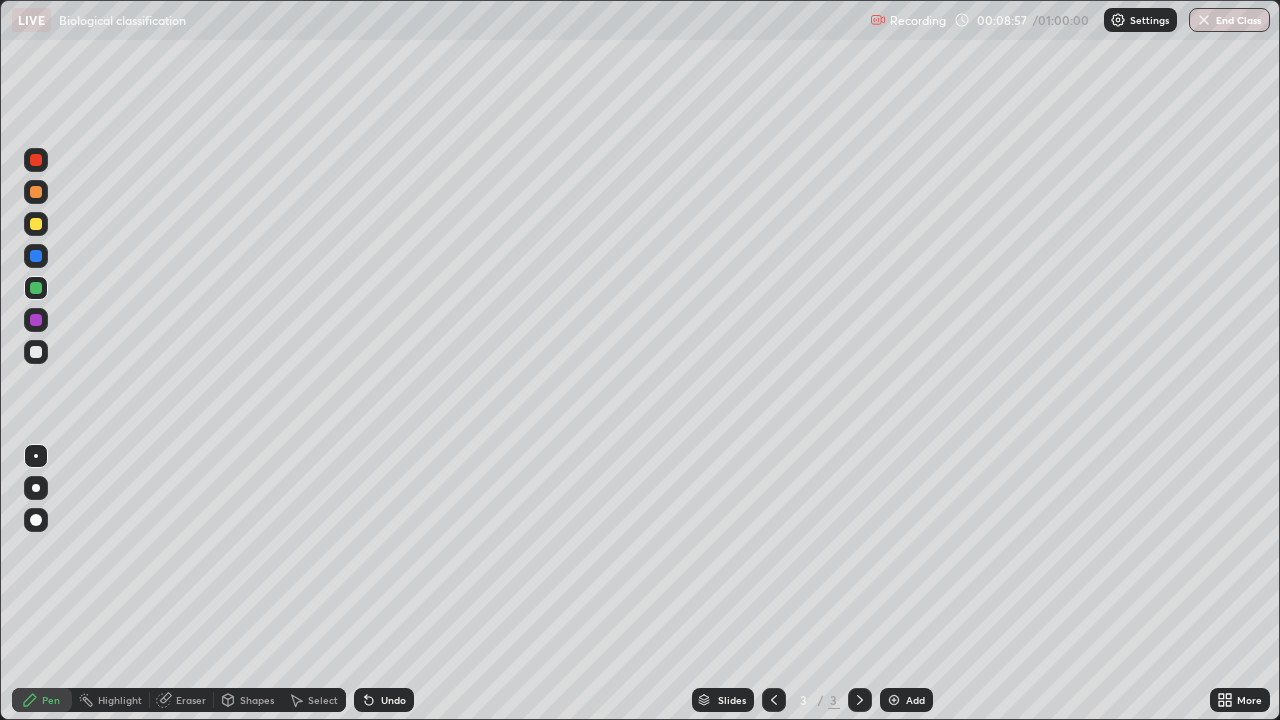 click at bounding box center [36, 320] 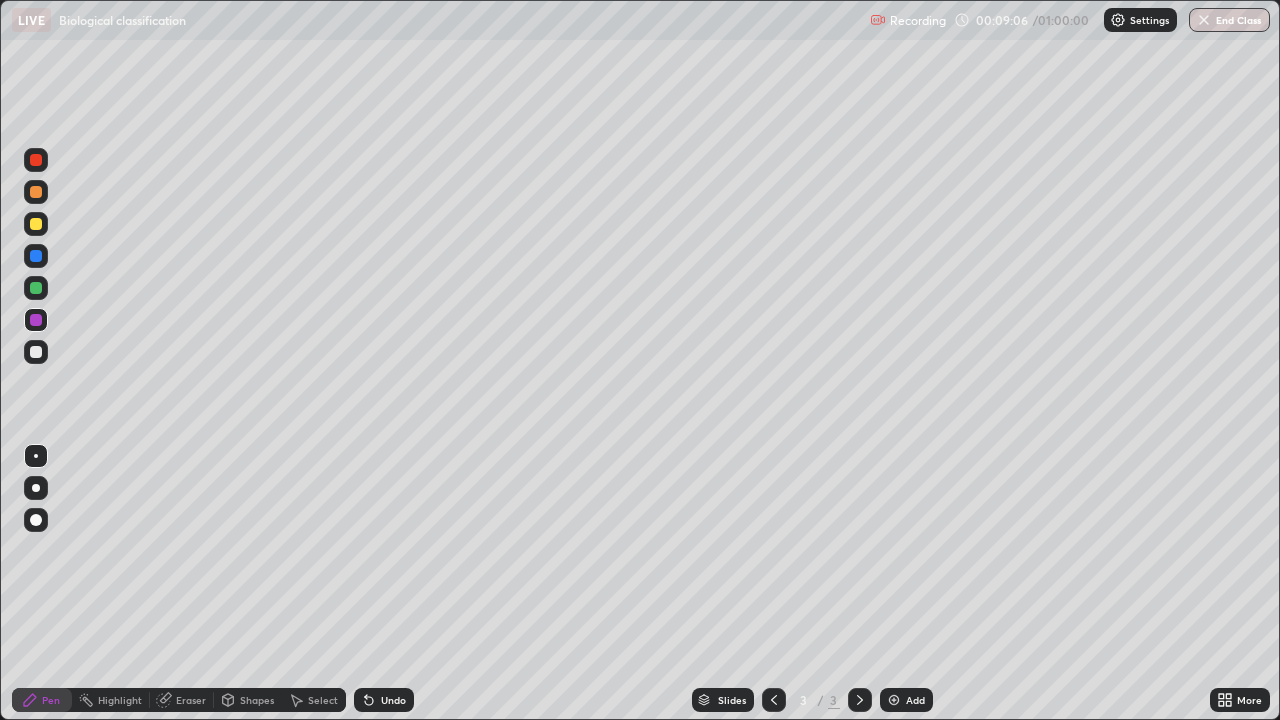 click at bounding box center (36, 224) 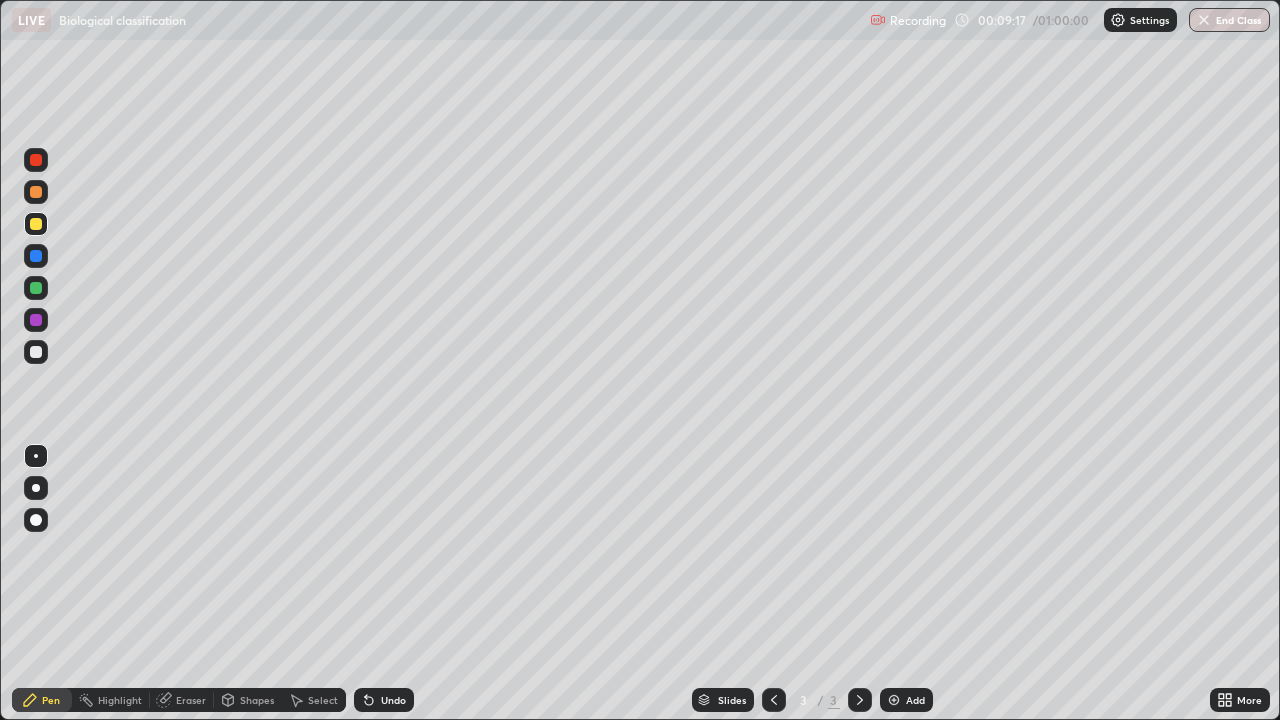 click at bounding box center (36, 288) 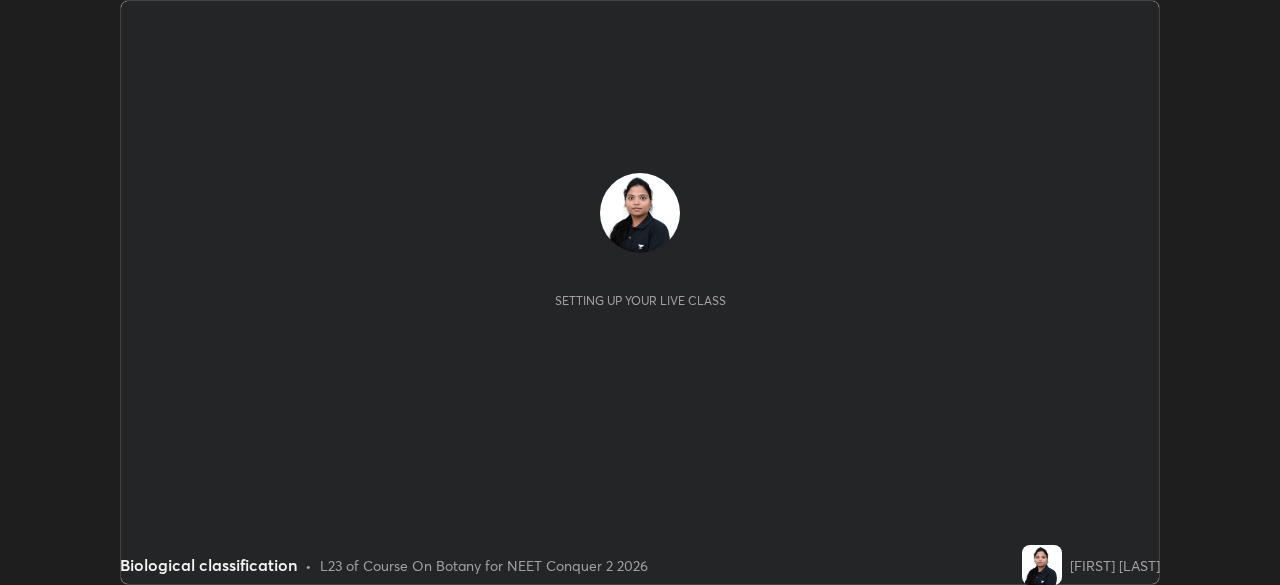 scroll, scrollTop: 0, scrollLeft: 0, axis: both 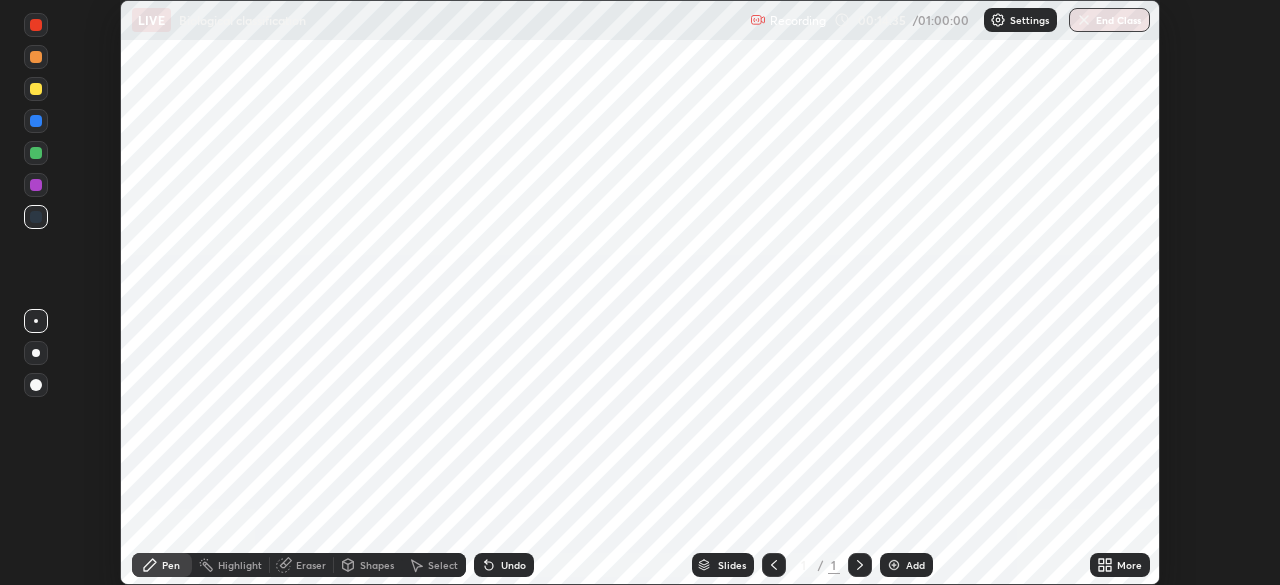 click 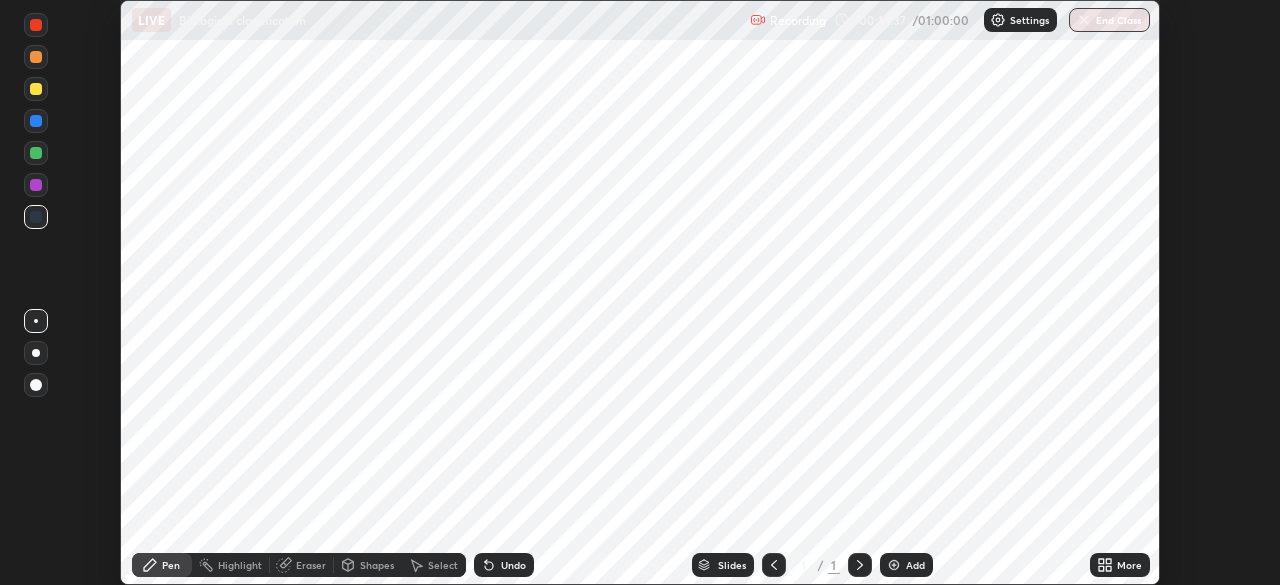 click on "Add" at bounding box center (915, 565) 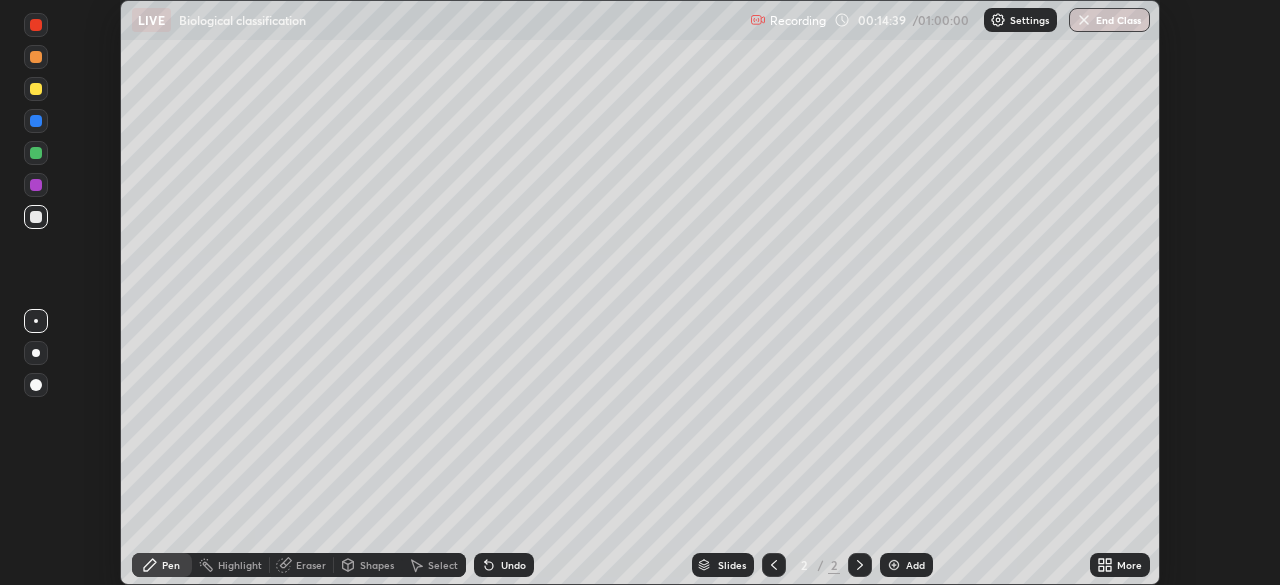 click 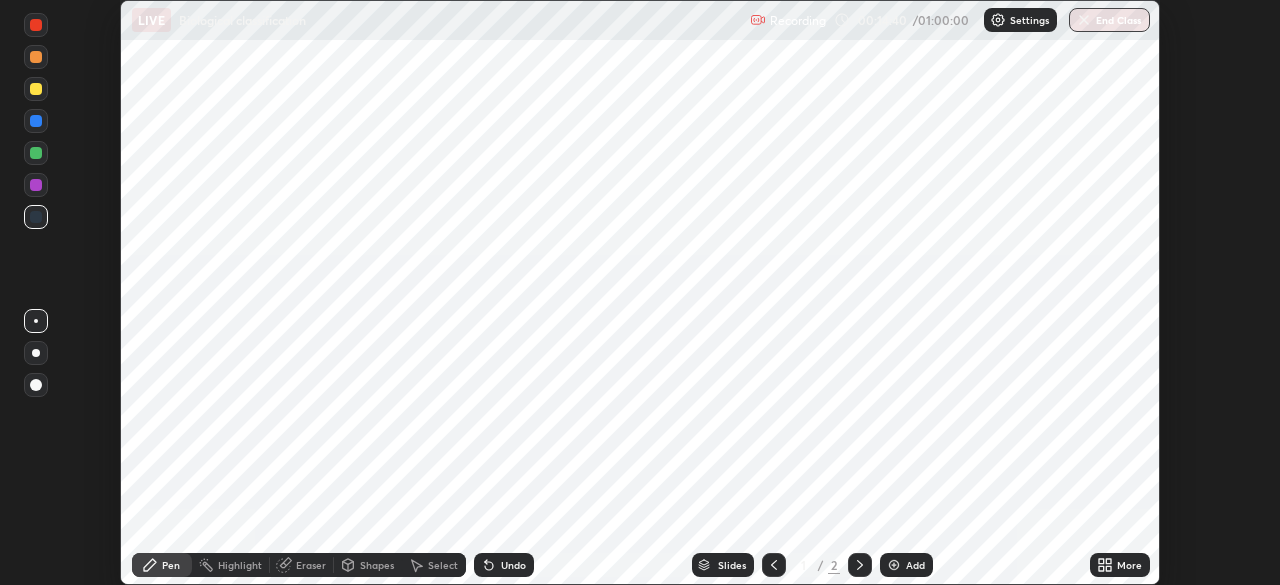 click 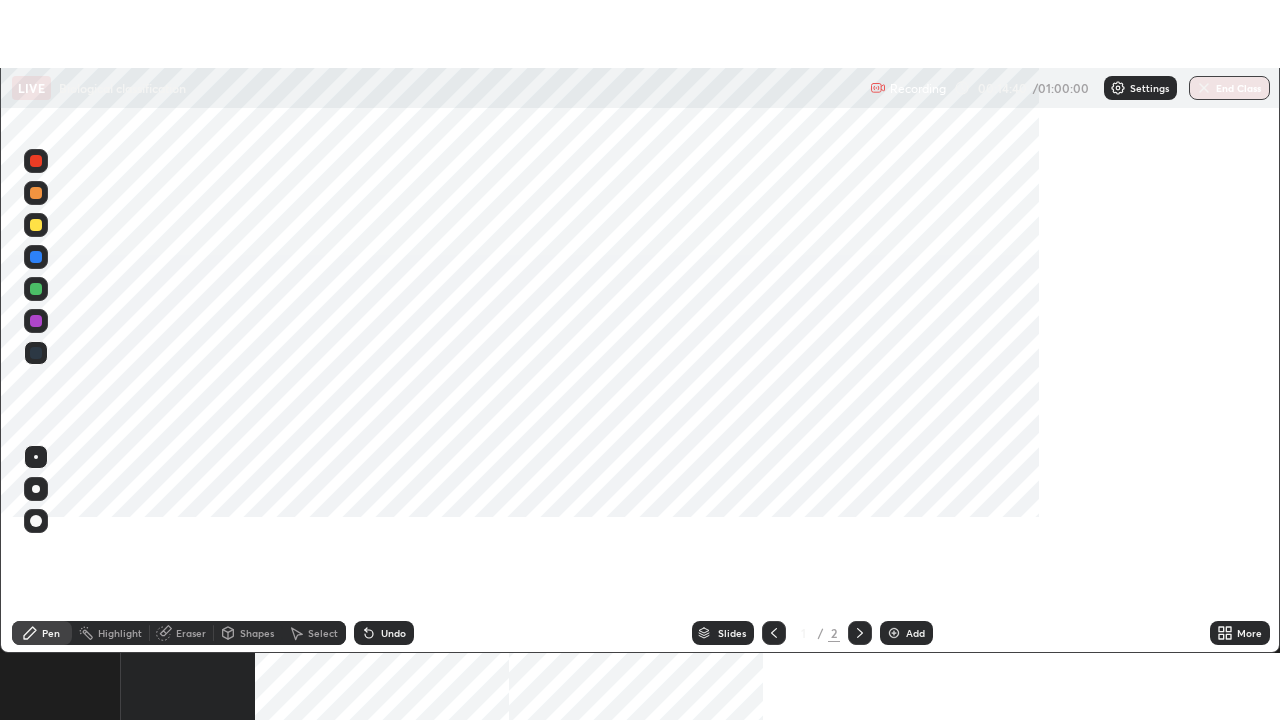 scroll, scrollTop: 99280, scrollLeft: 98720, axis: both 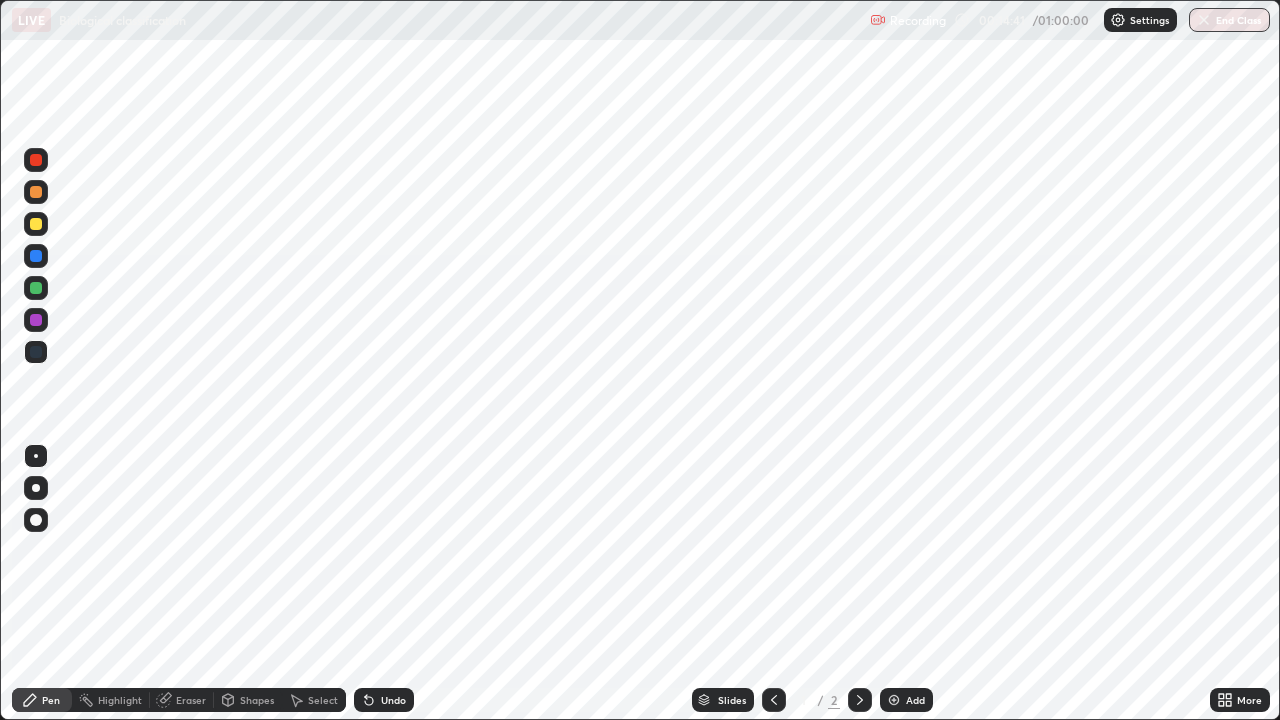 click 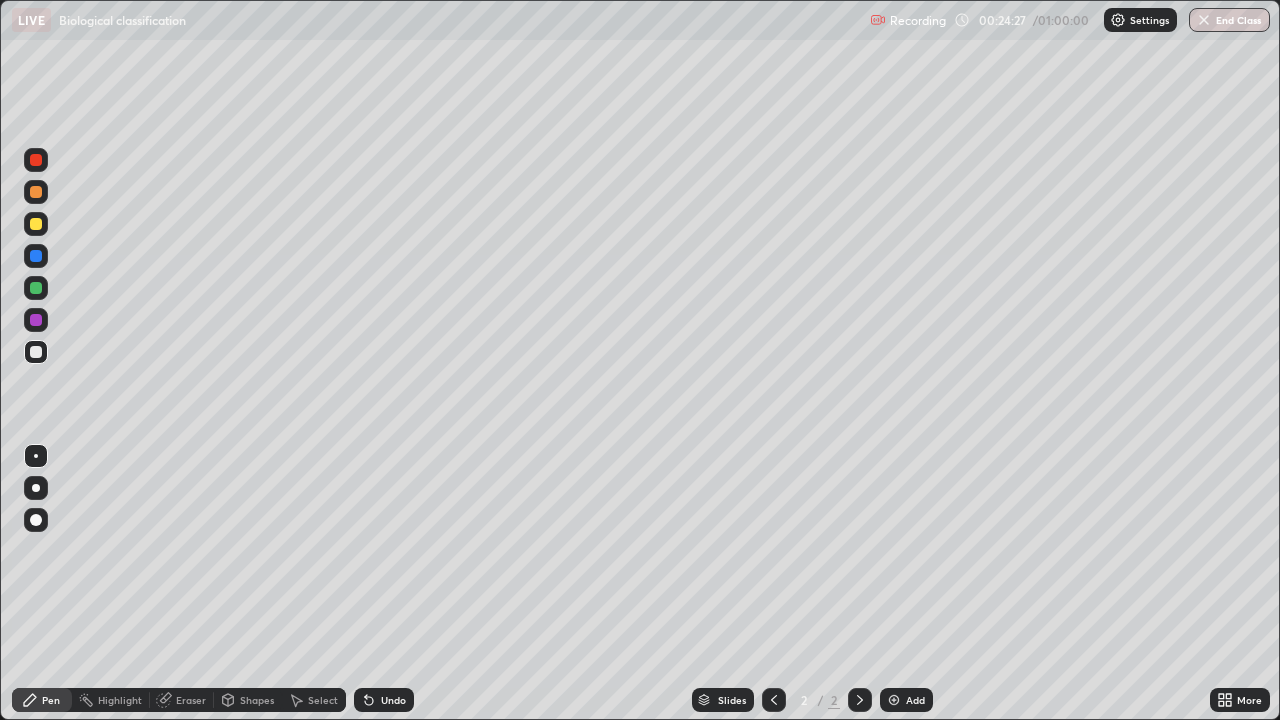 click at bounding box center [36, 320] 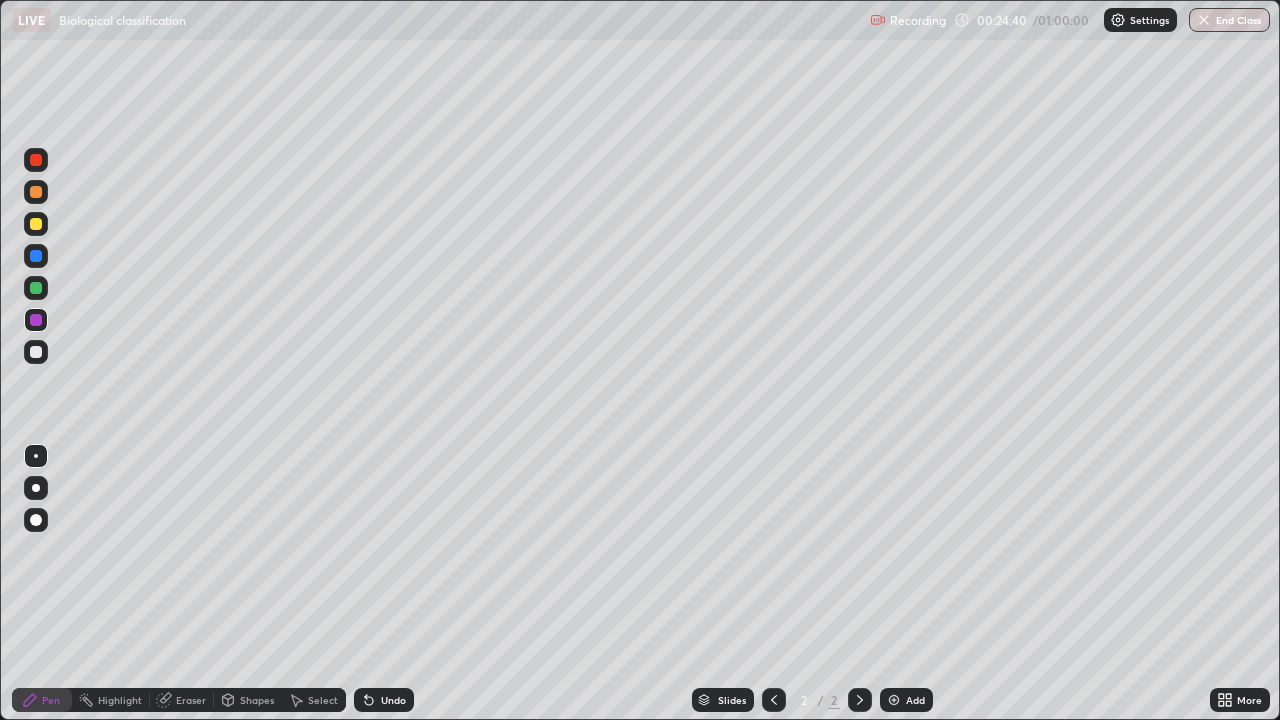 click at bounding box center [36, 224] 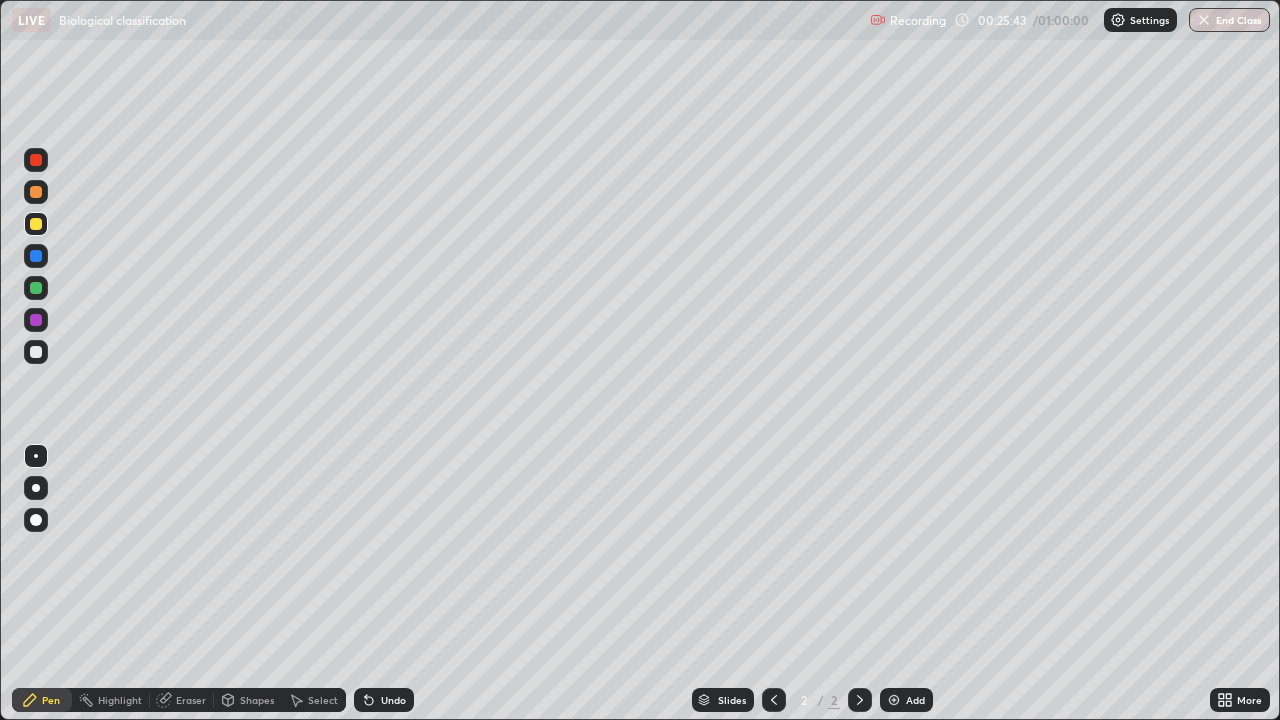 click at bounding box center (36, 320) 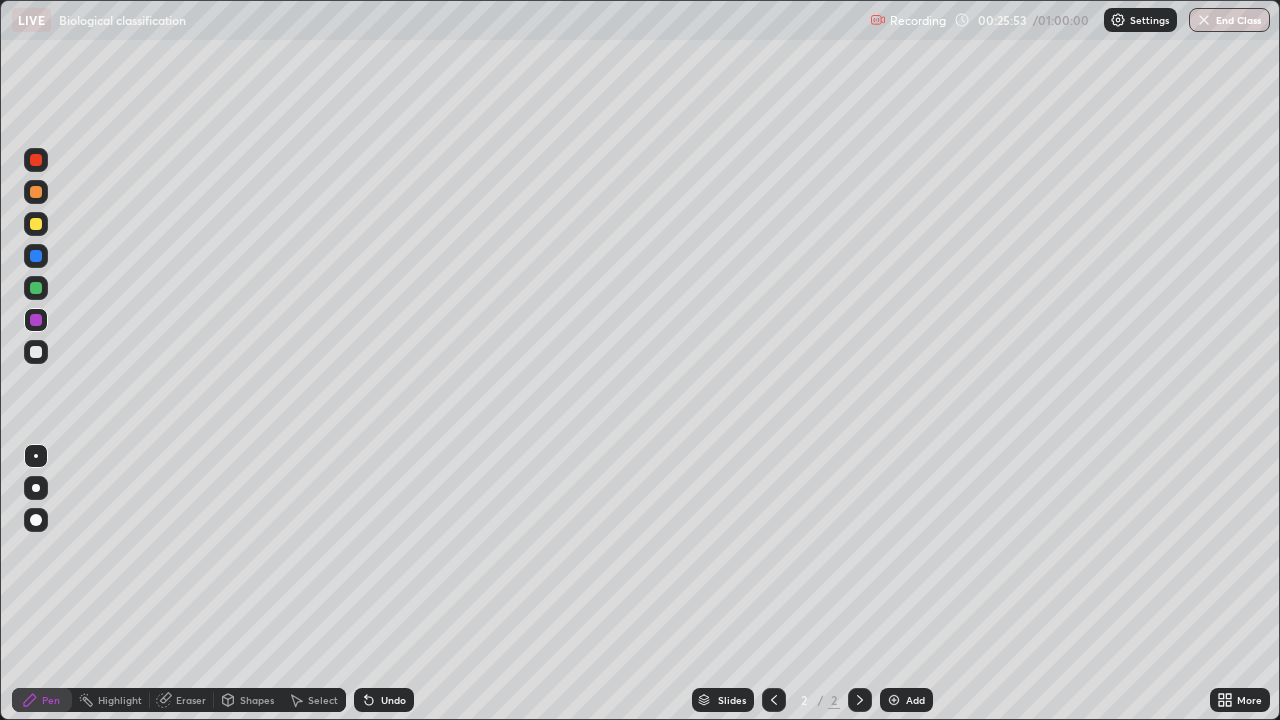 click at bounding box center (36, 224) 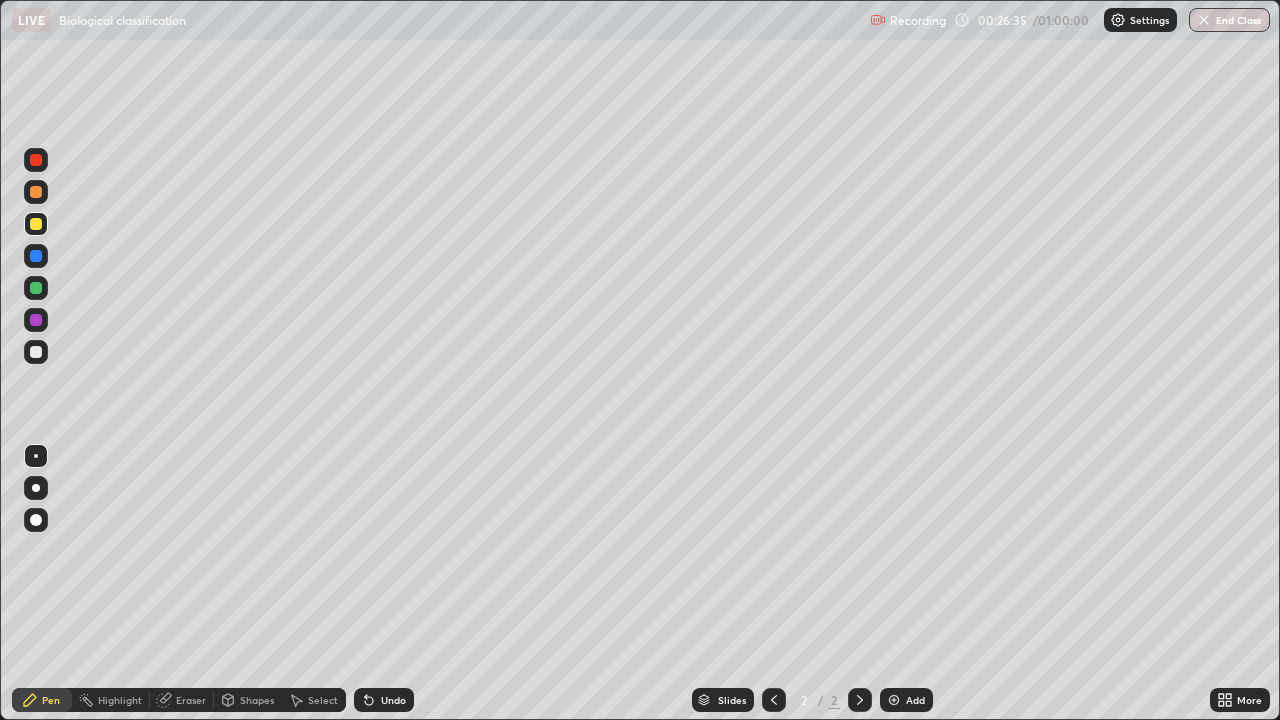 click at bounding box center [36, 320] 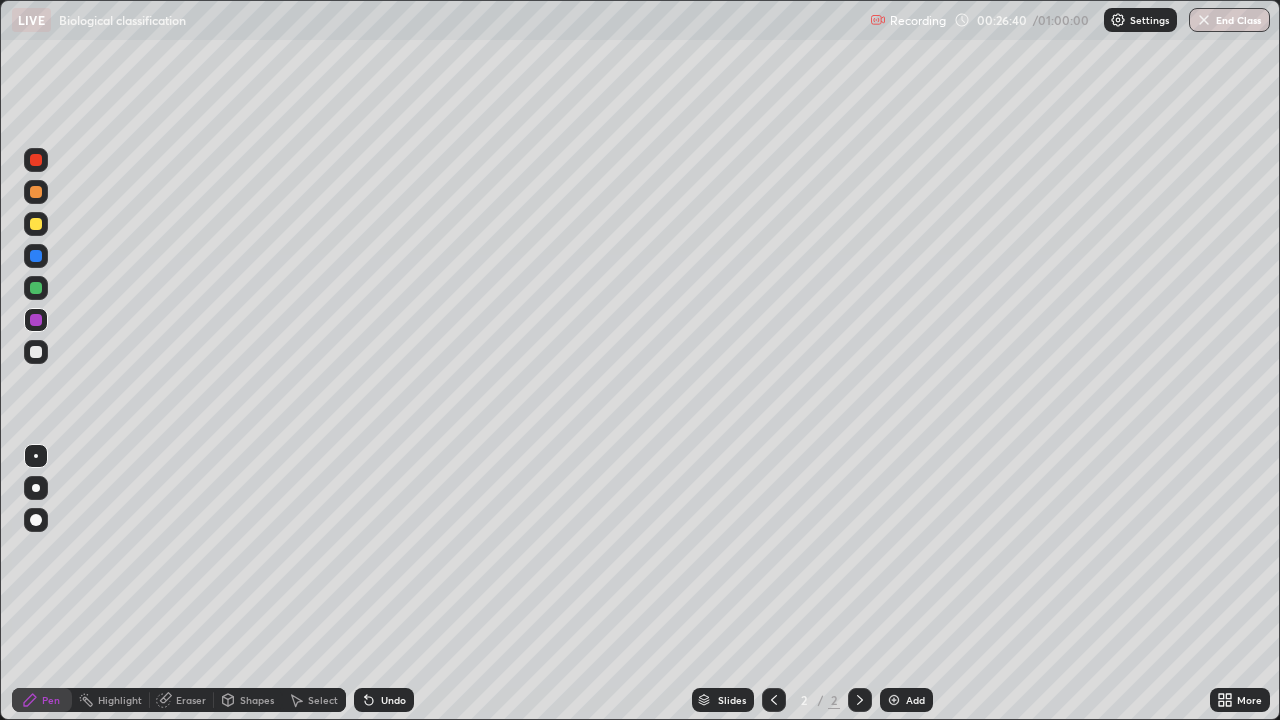 click at bounding box center [36, 352] 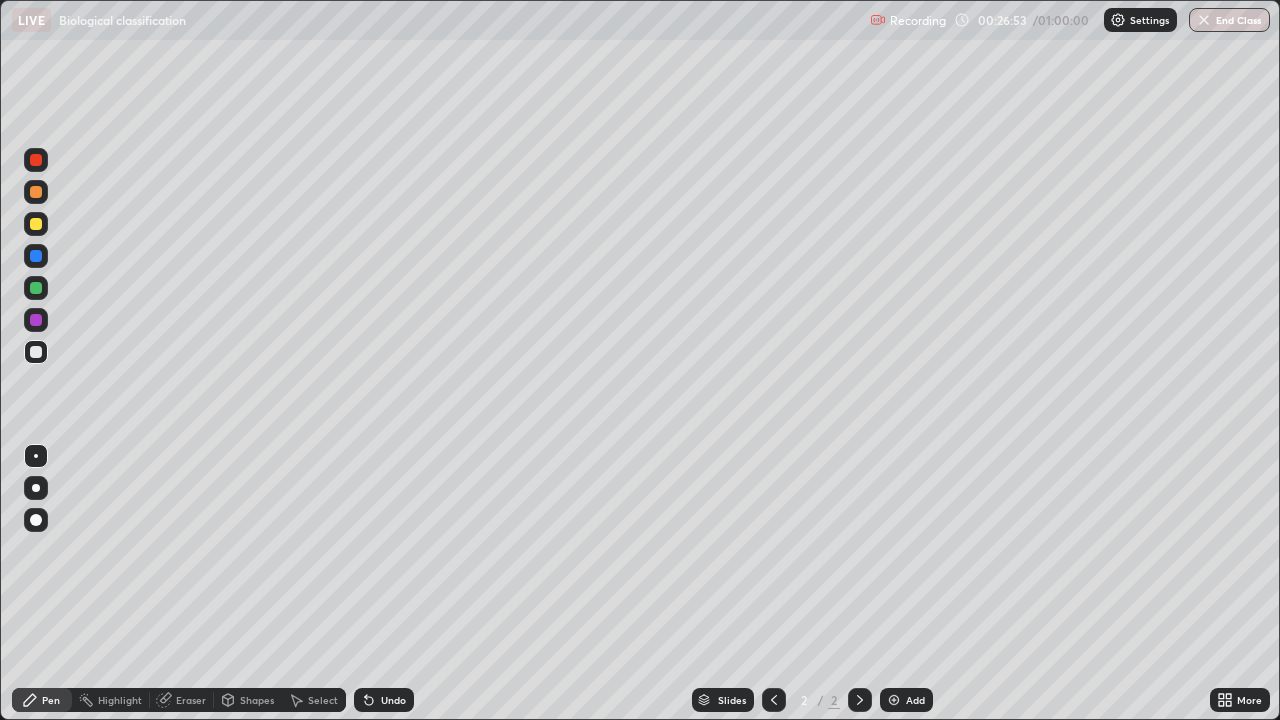click on "Undo" at bounding box center [393, 700] 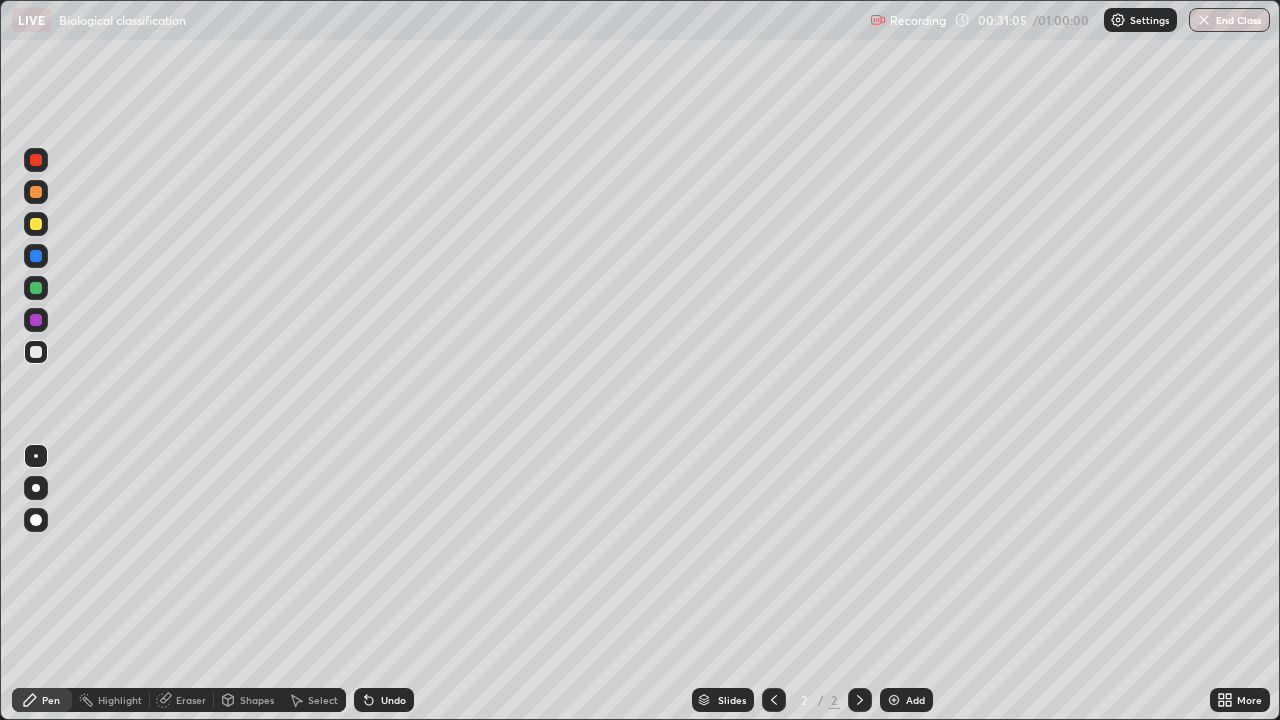 click on "Add" at bounding box center (906, 700) 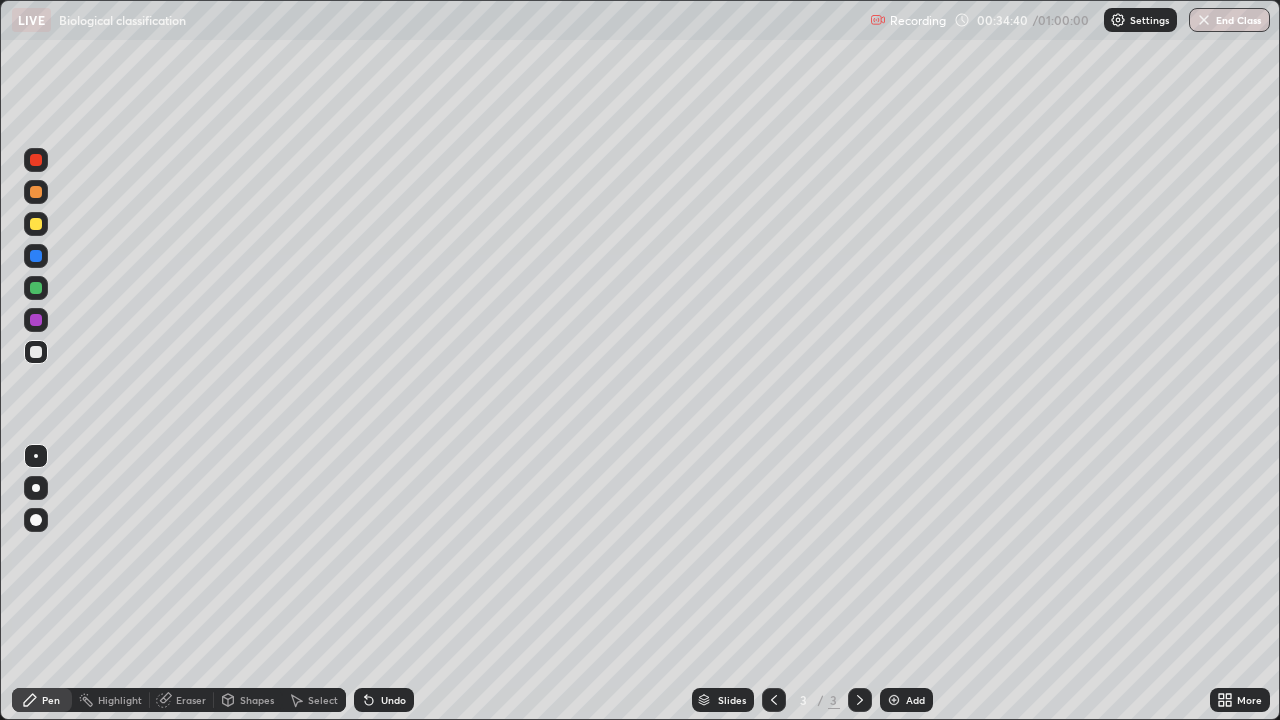 click on "Eraser" at bounding box center (191, 700) 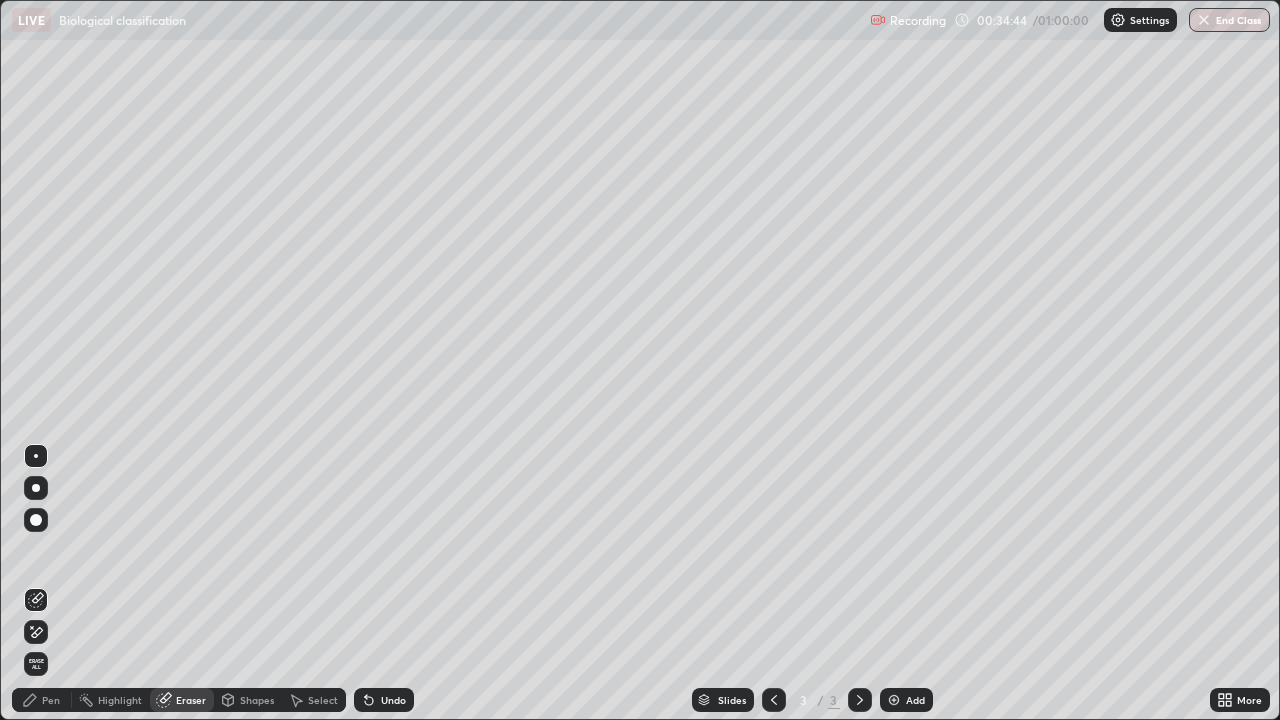 click on "Pen" at bounding box center (51, 700) 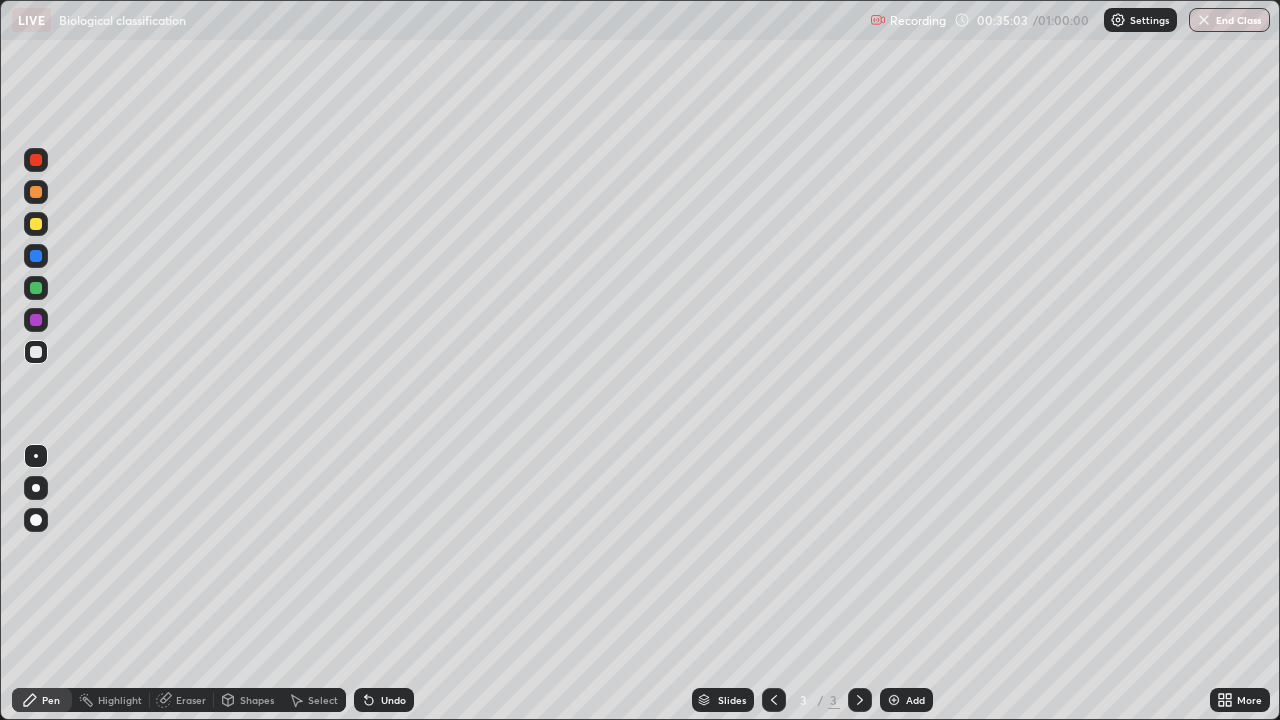 click on "Undo" at bounding box center (384, 700) 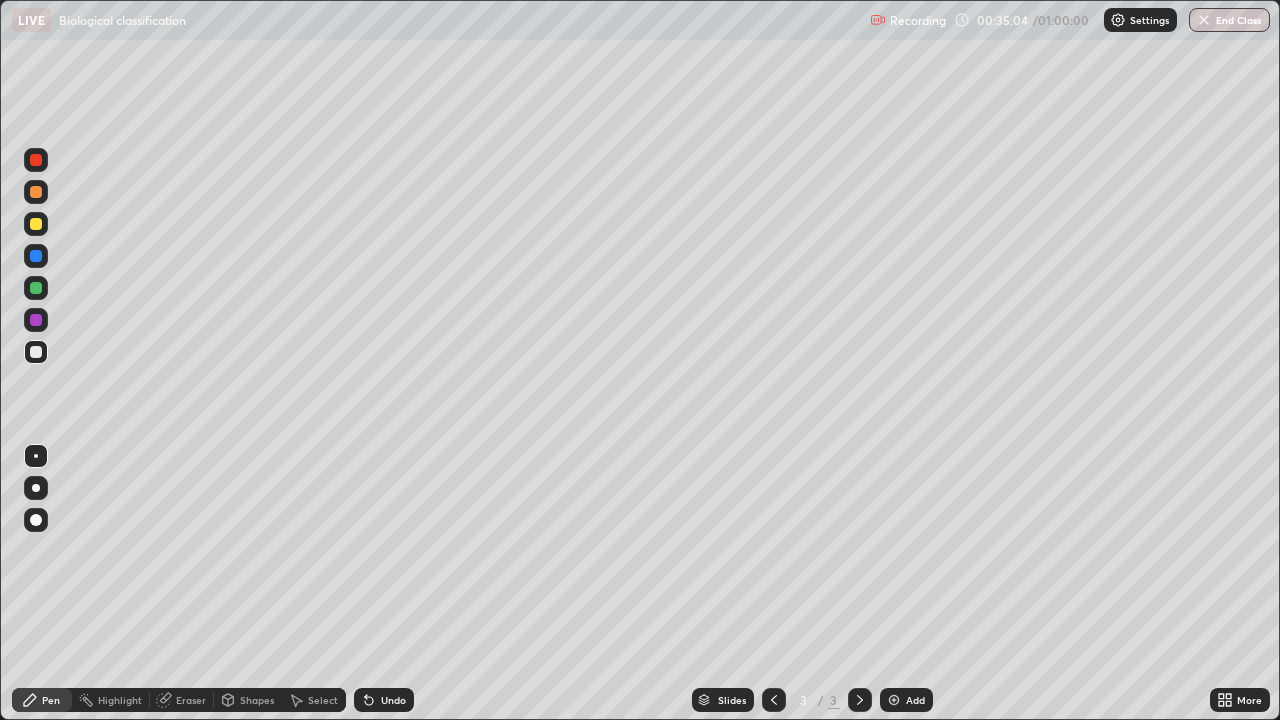 click on "Undo" at bounding box center (393, 700) 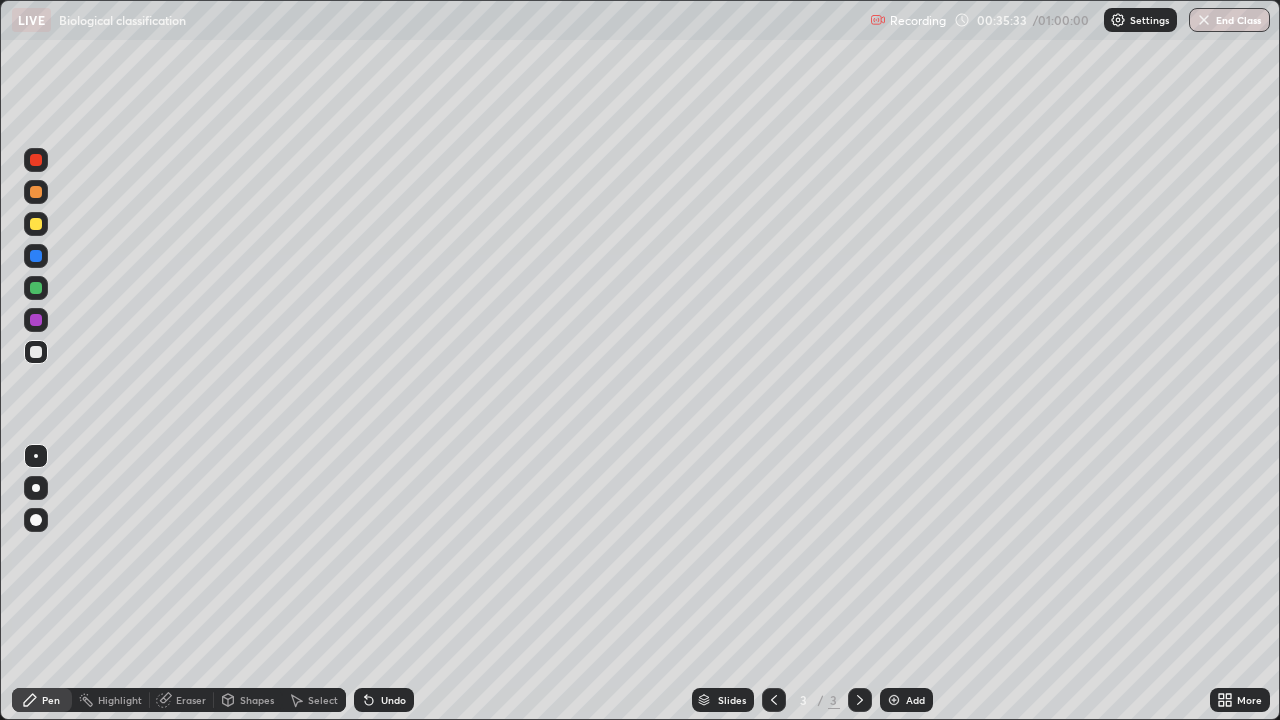 click on "Undo" at bounding box center [393, 700] 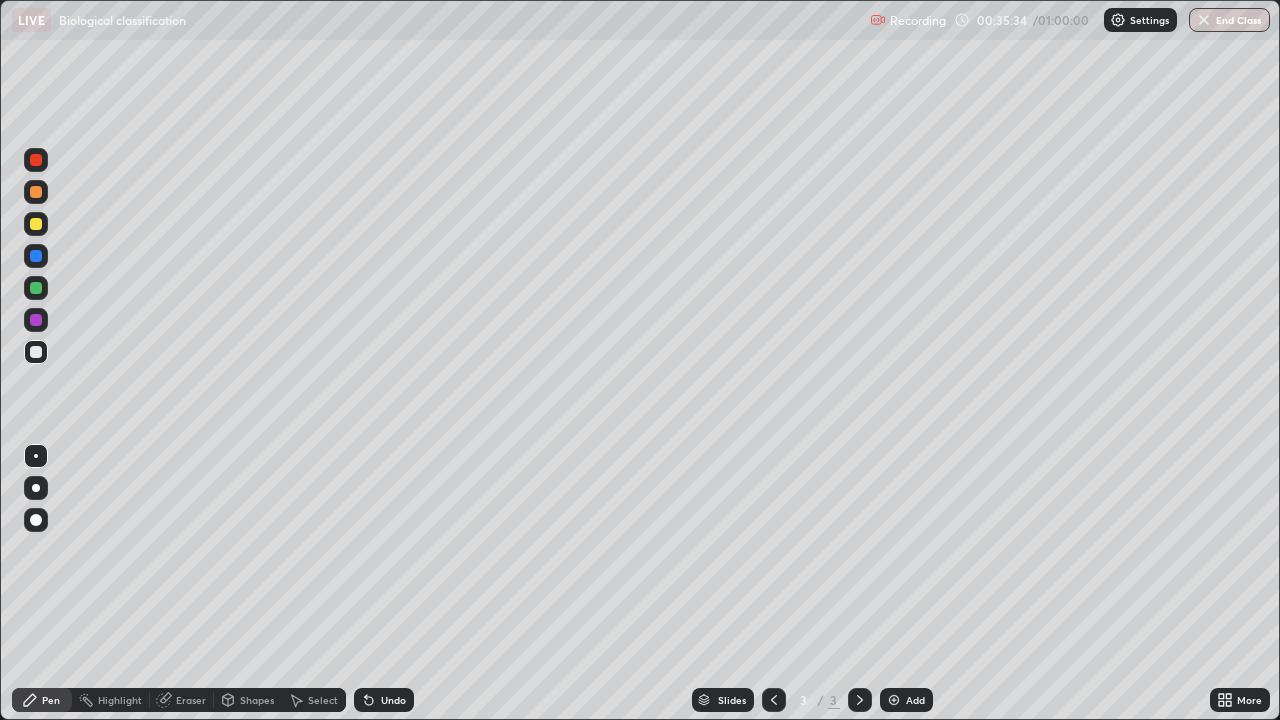 click on "Undo" at bounding box center (393, 700) 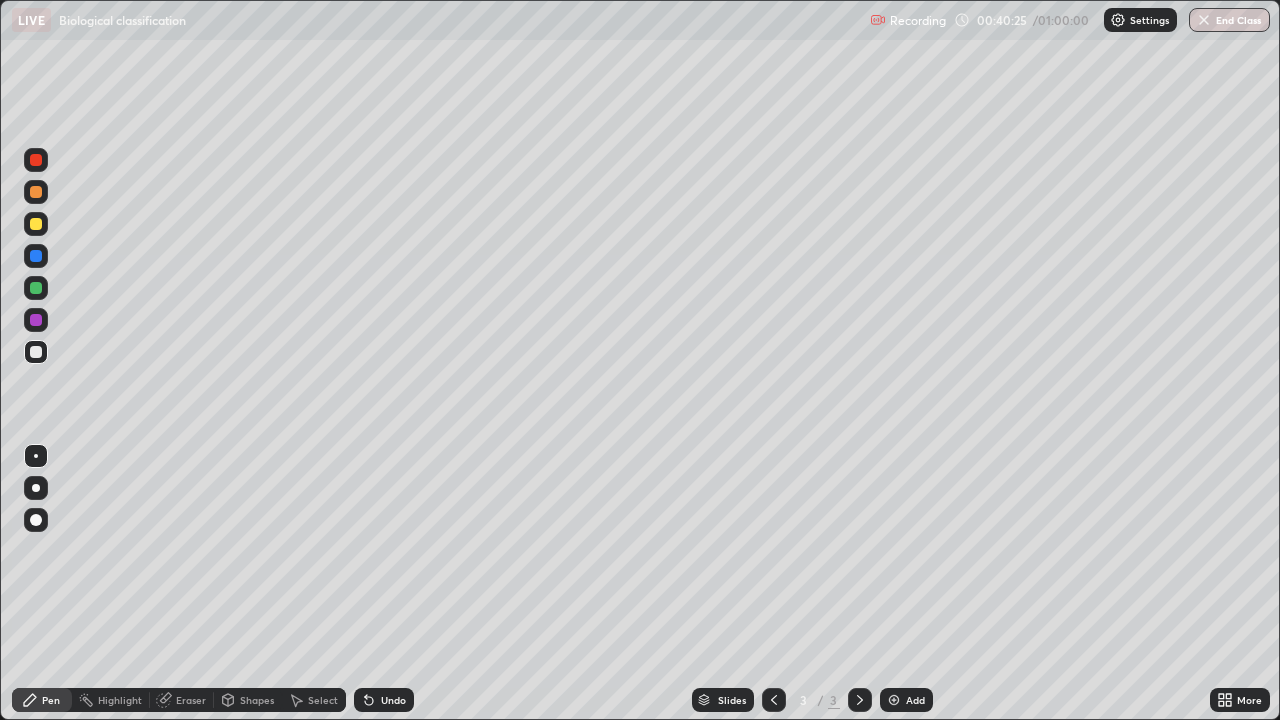 click at bounding box center (894, 700) 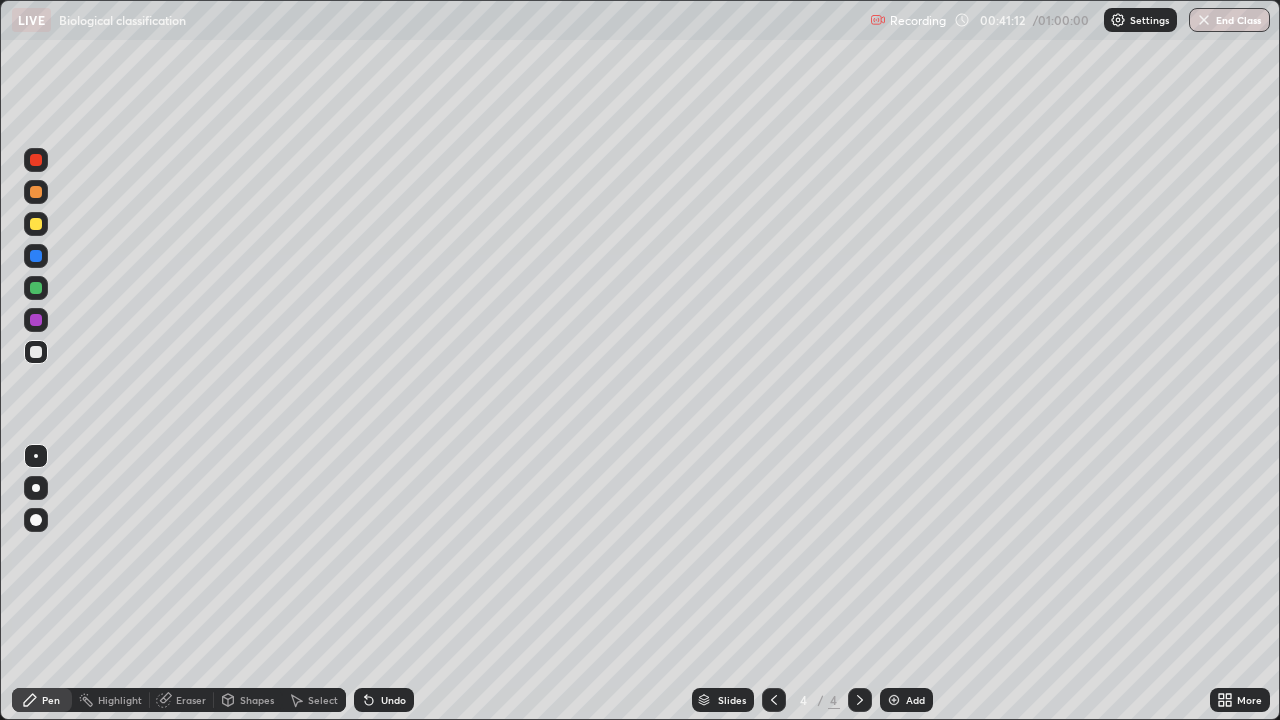 click at bounding box center (36, 320) 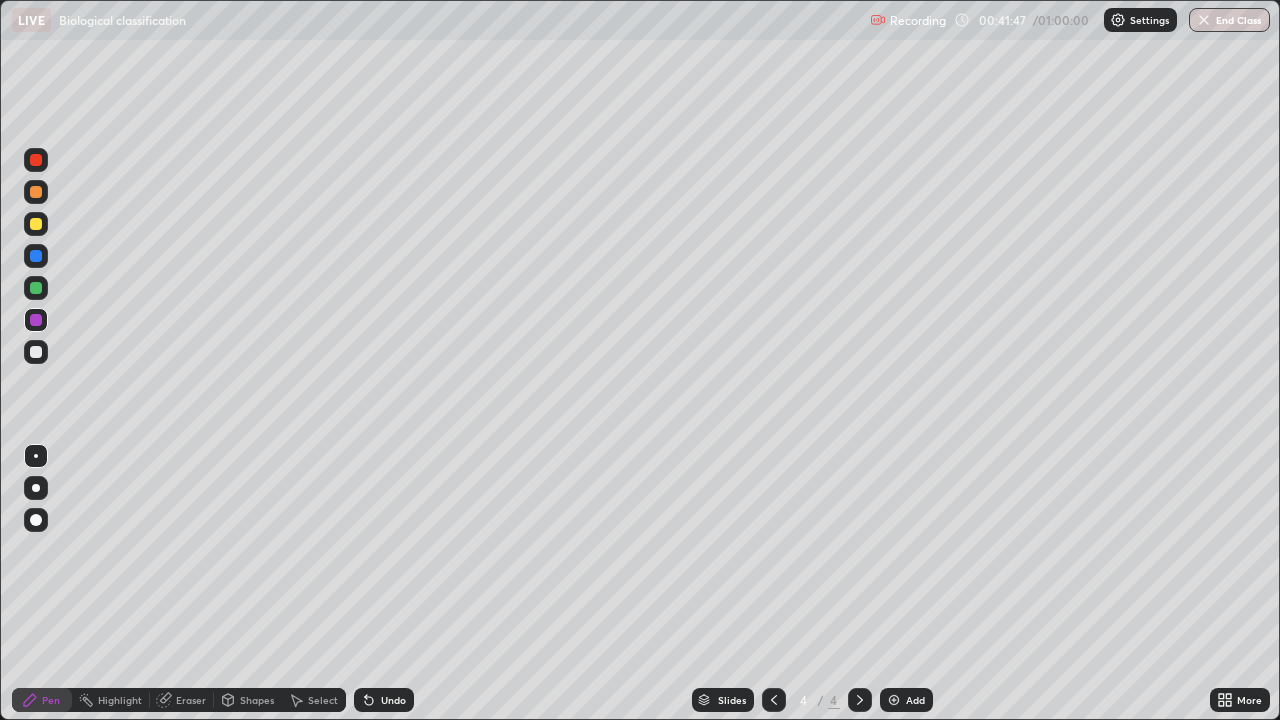 click at bounding box center (36, 288) 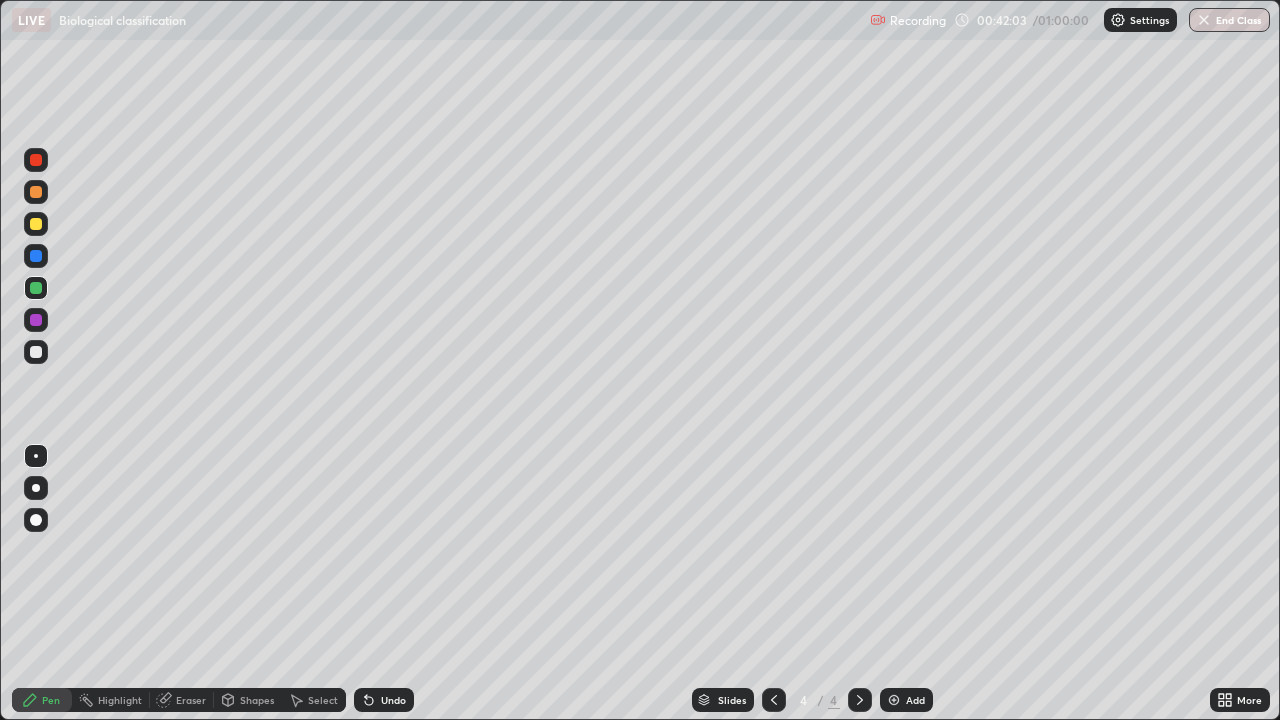 click at bounding box center (36, 320) 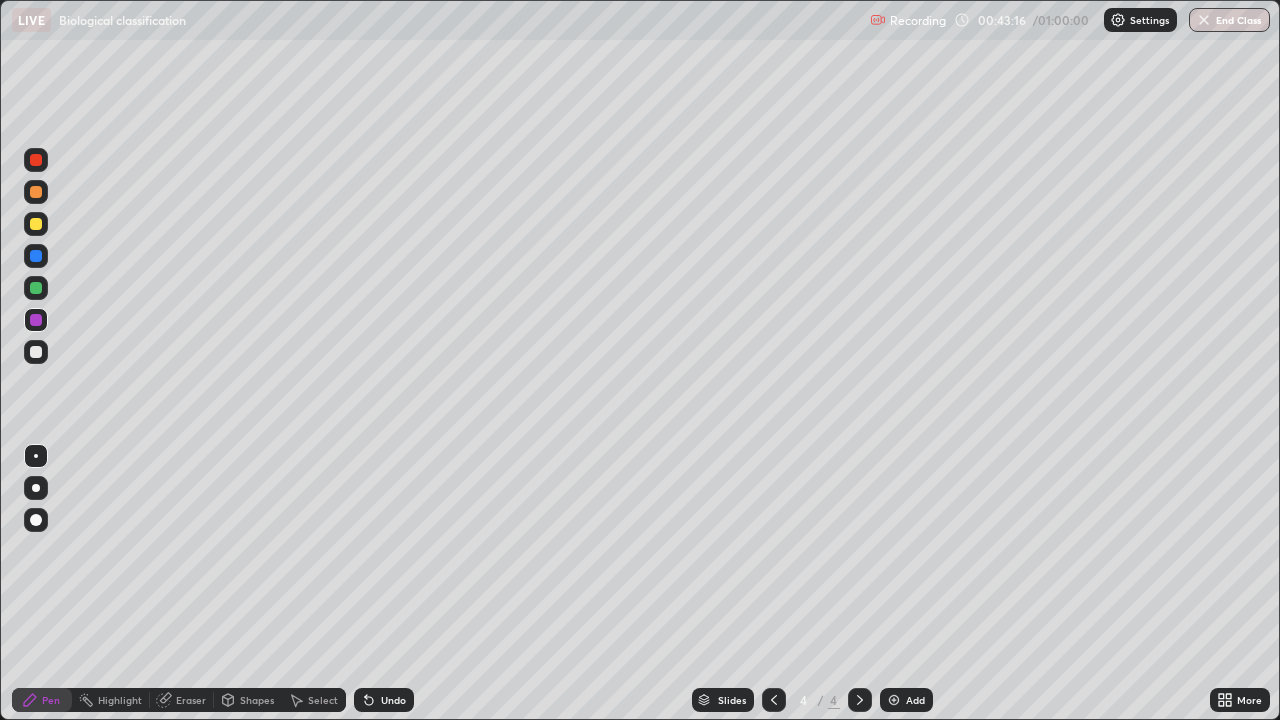 click at bounding box center (36, 224) 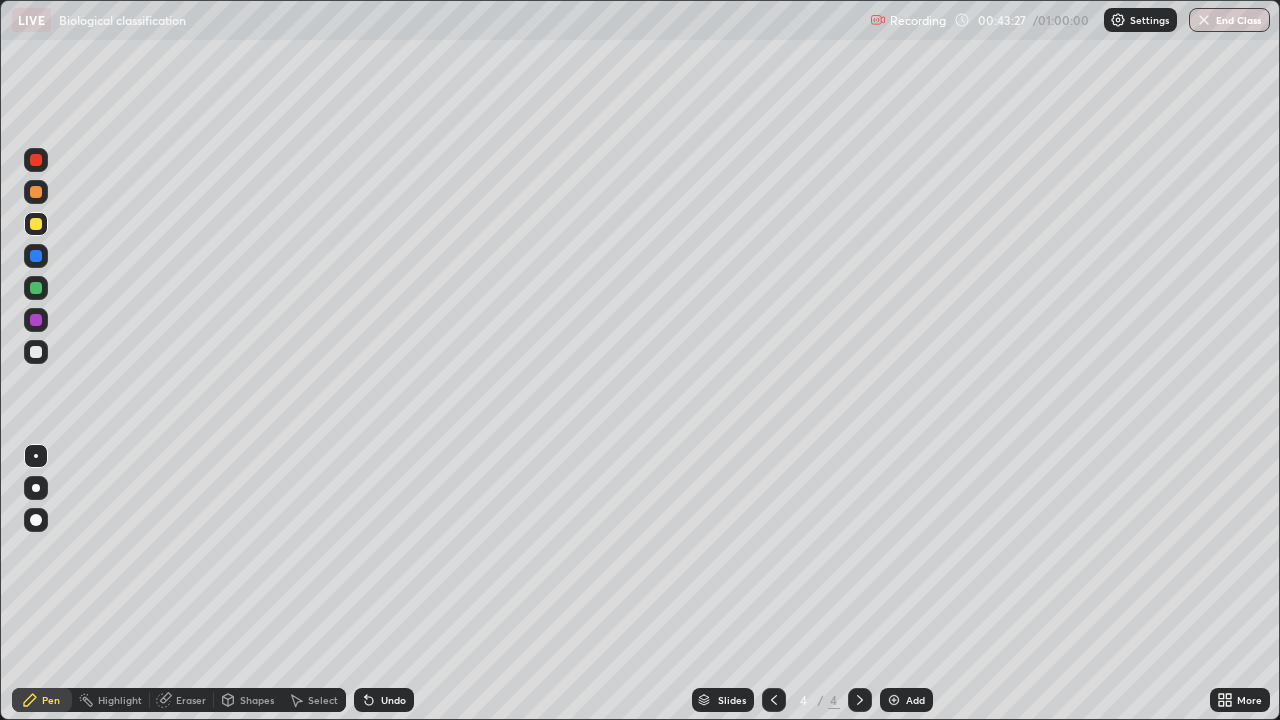 click at bounding box center [36, 320] 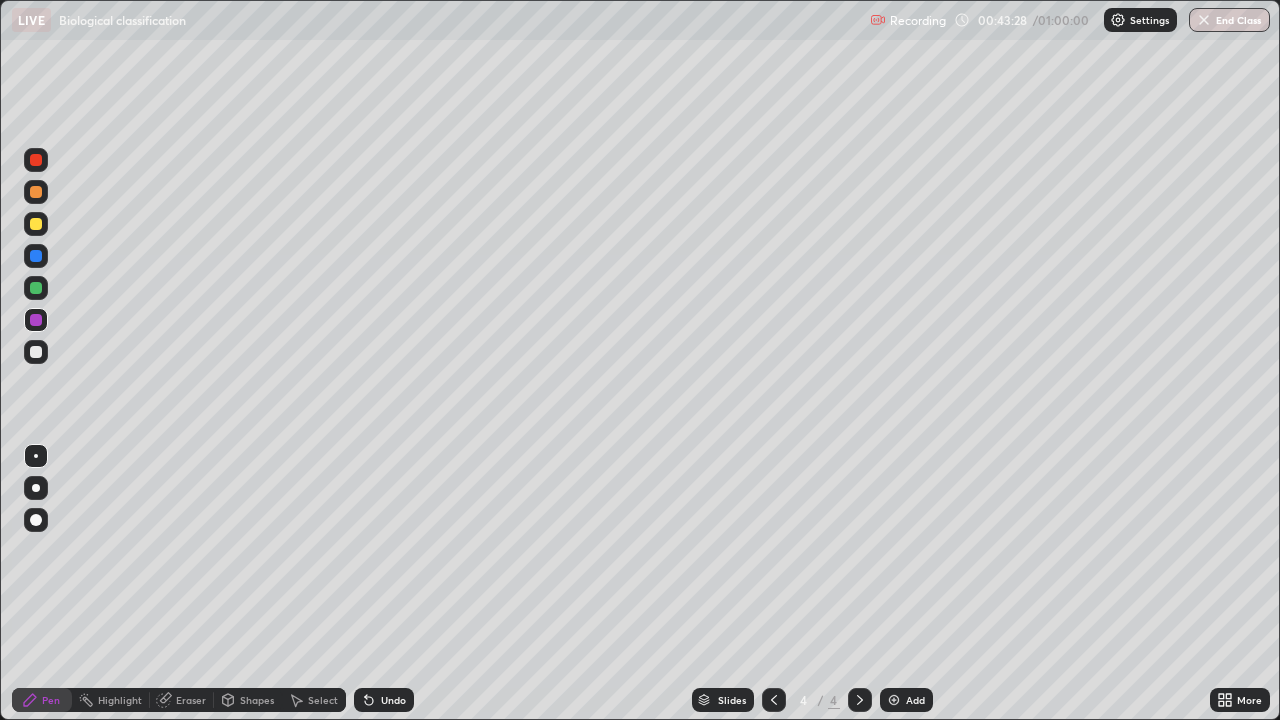 click at bounding box center [36, 192] 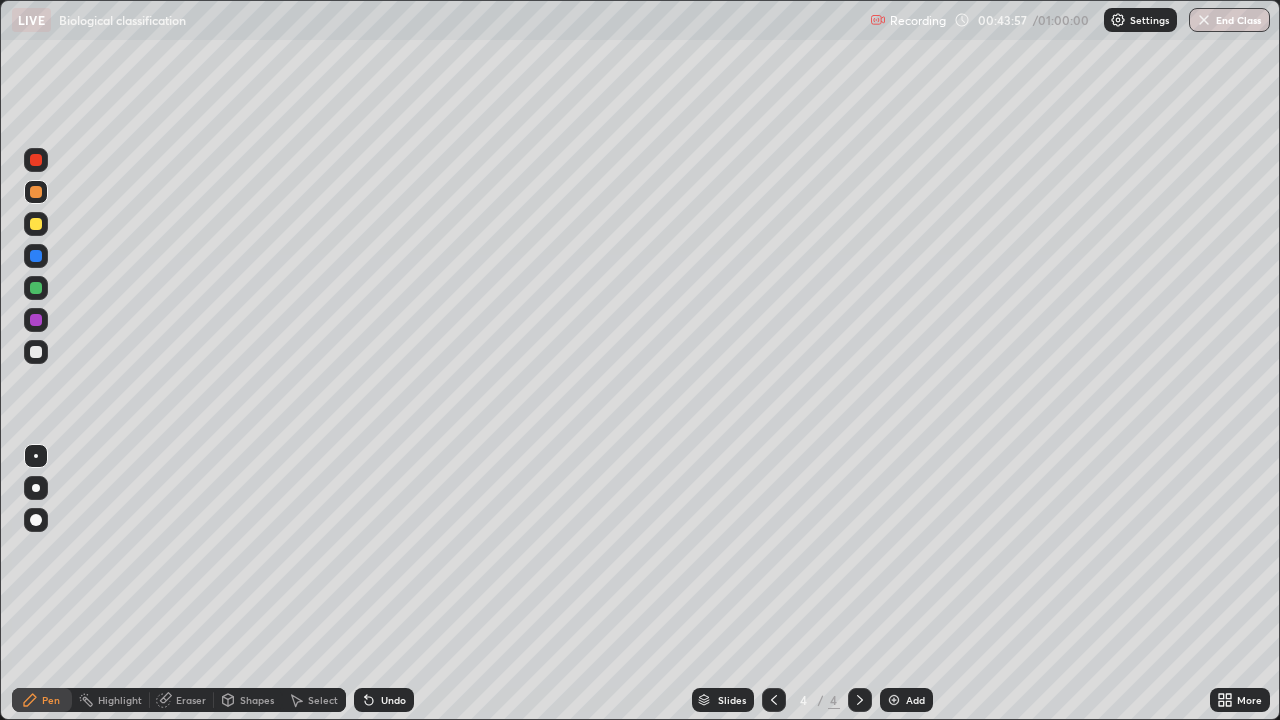 click at bounding box center [36, 352] 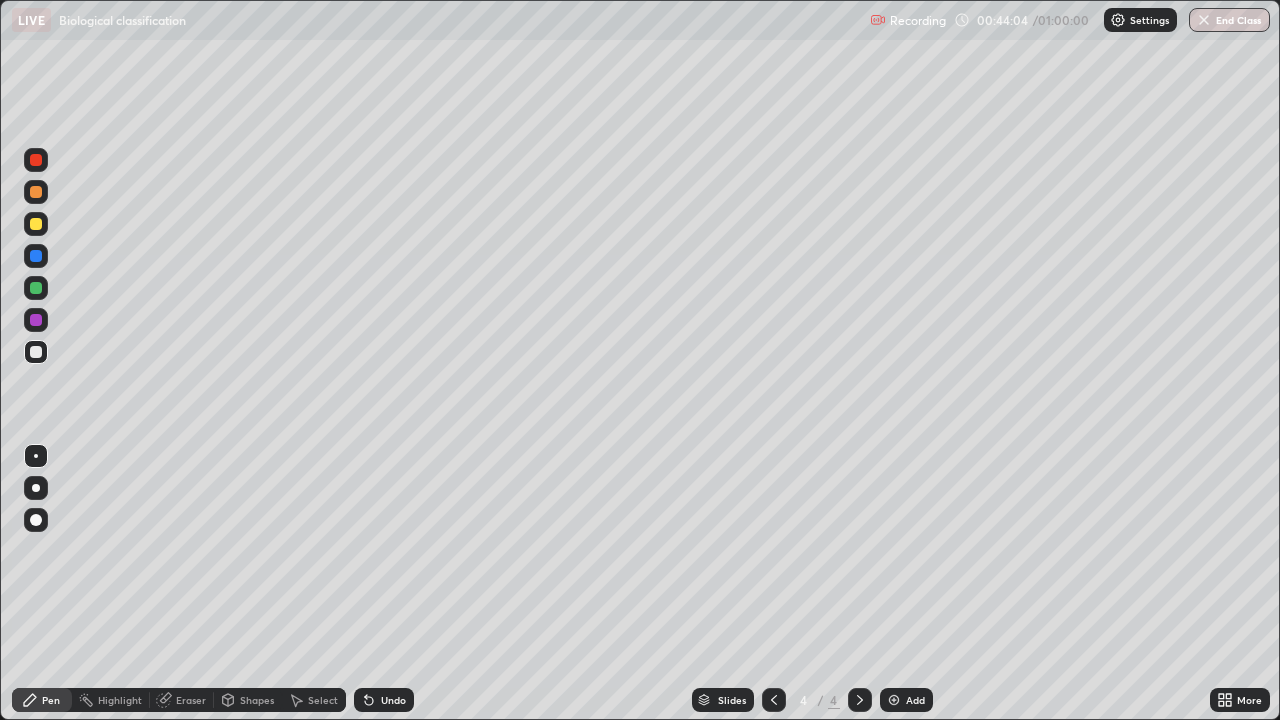 click on "Undo" at bounding box center [393, 700] 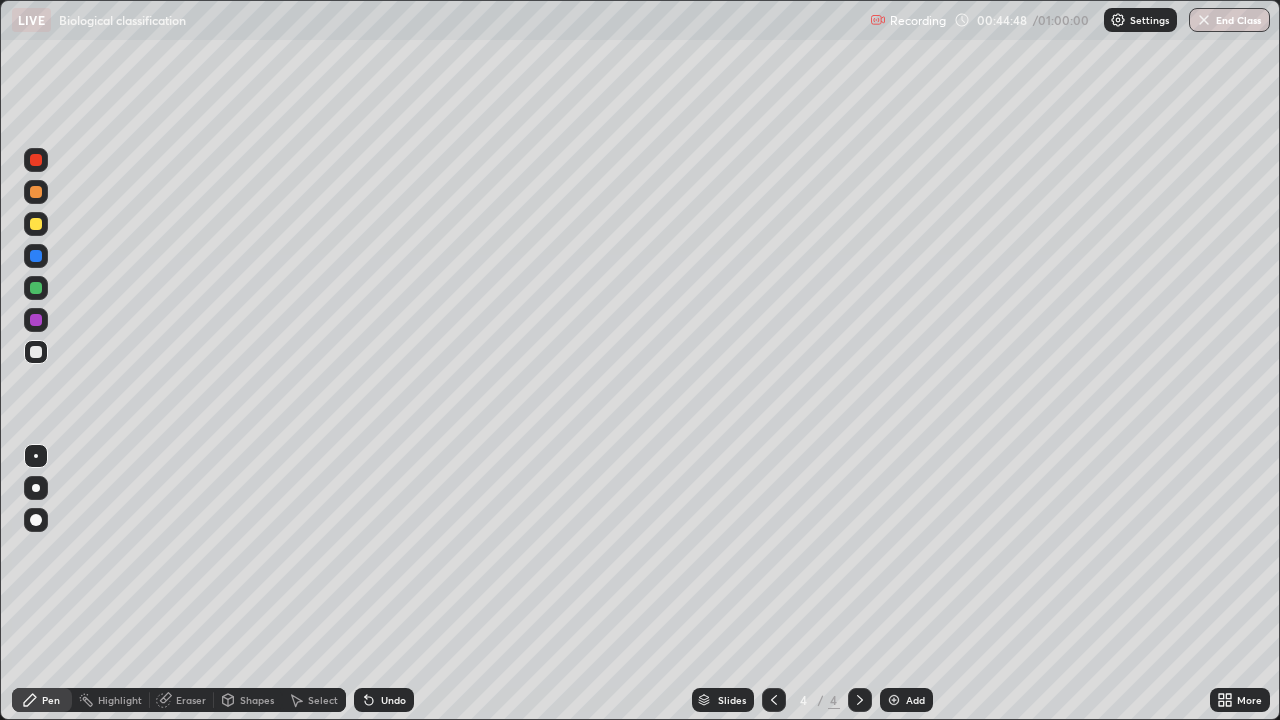 click at bounding box center [36, 192] 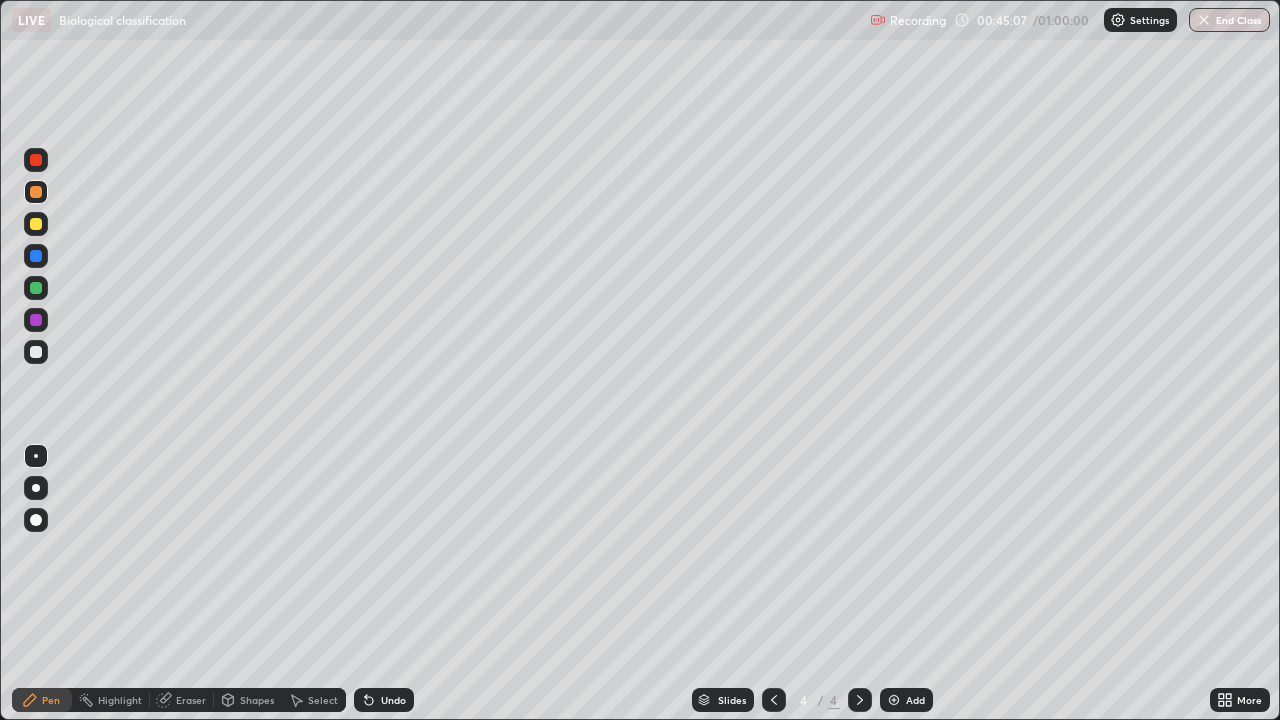 click at bounding box center (36, 352) 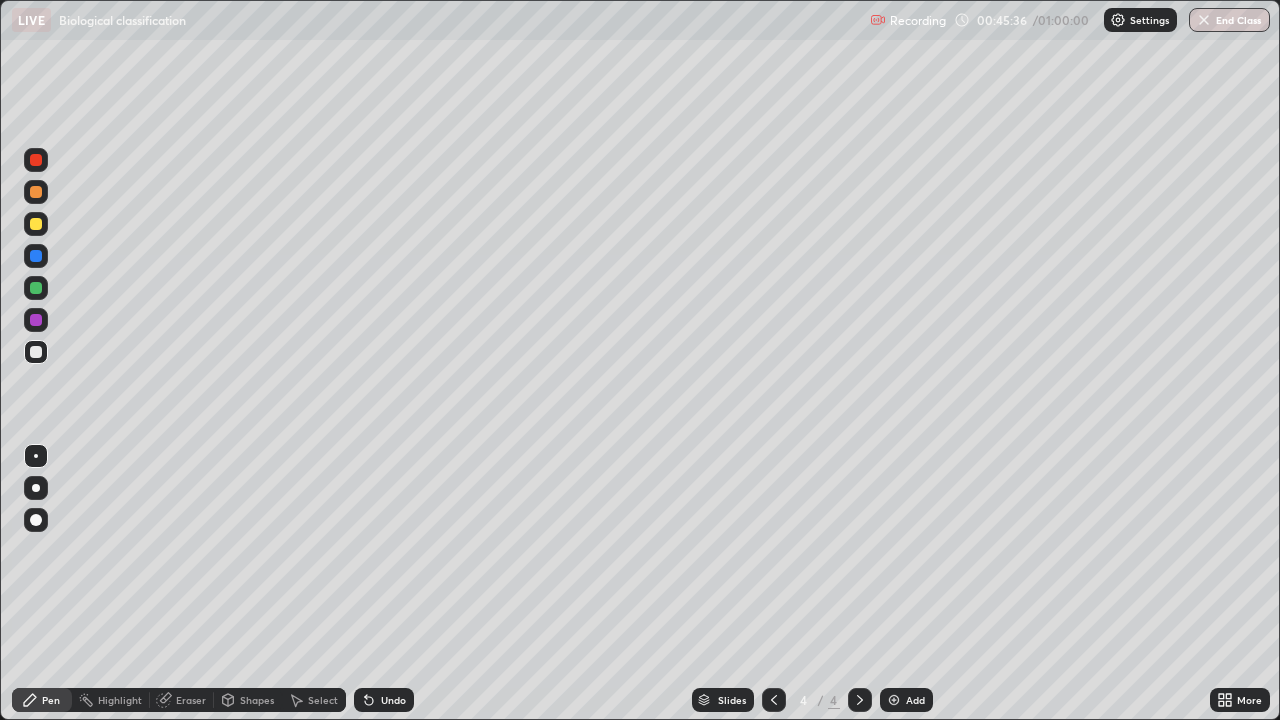 click at bounding box center [36, 320] 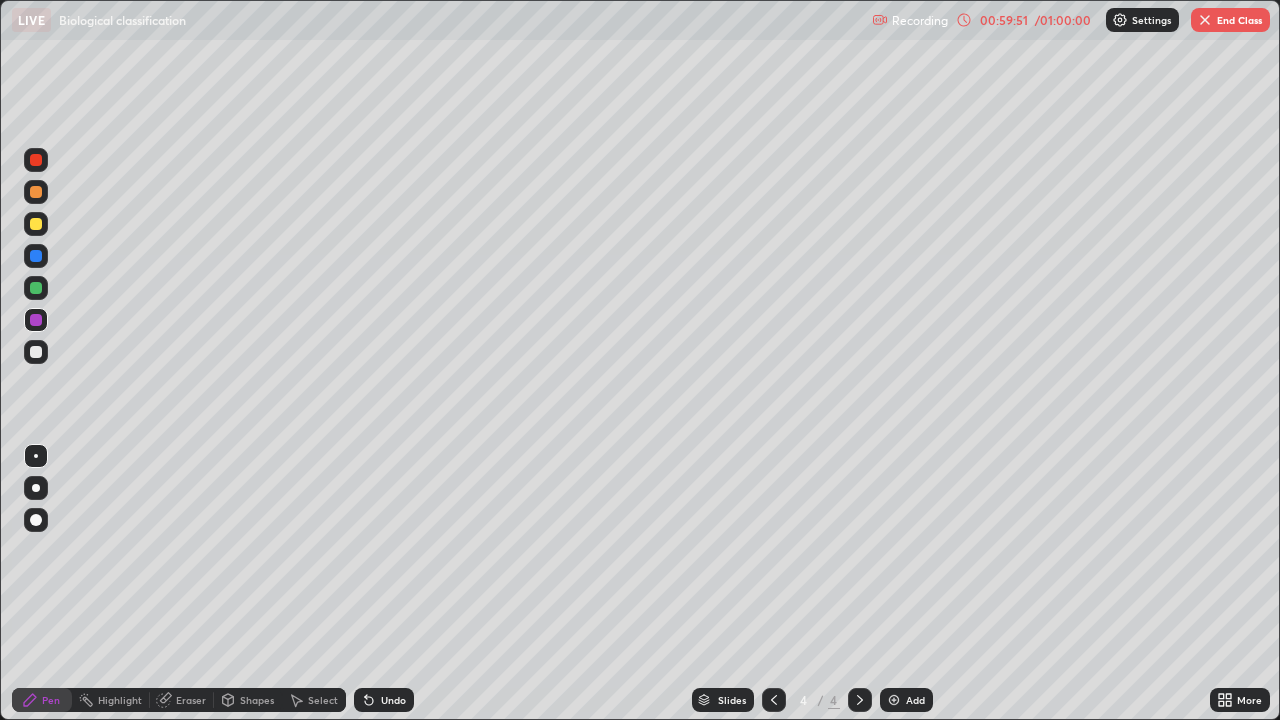 click on "End Class" at bounding box center (1230, 20) 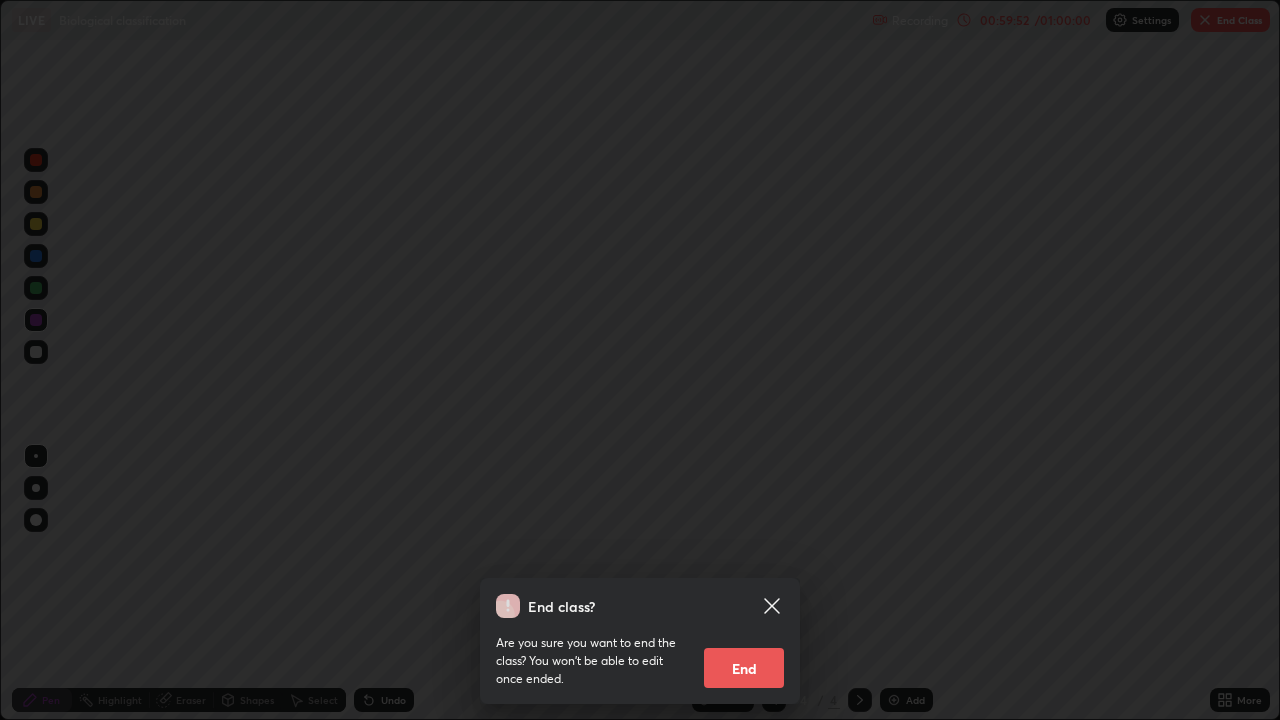 click on "End" at bounding box center [744, 668] 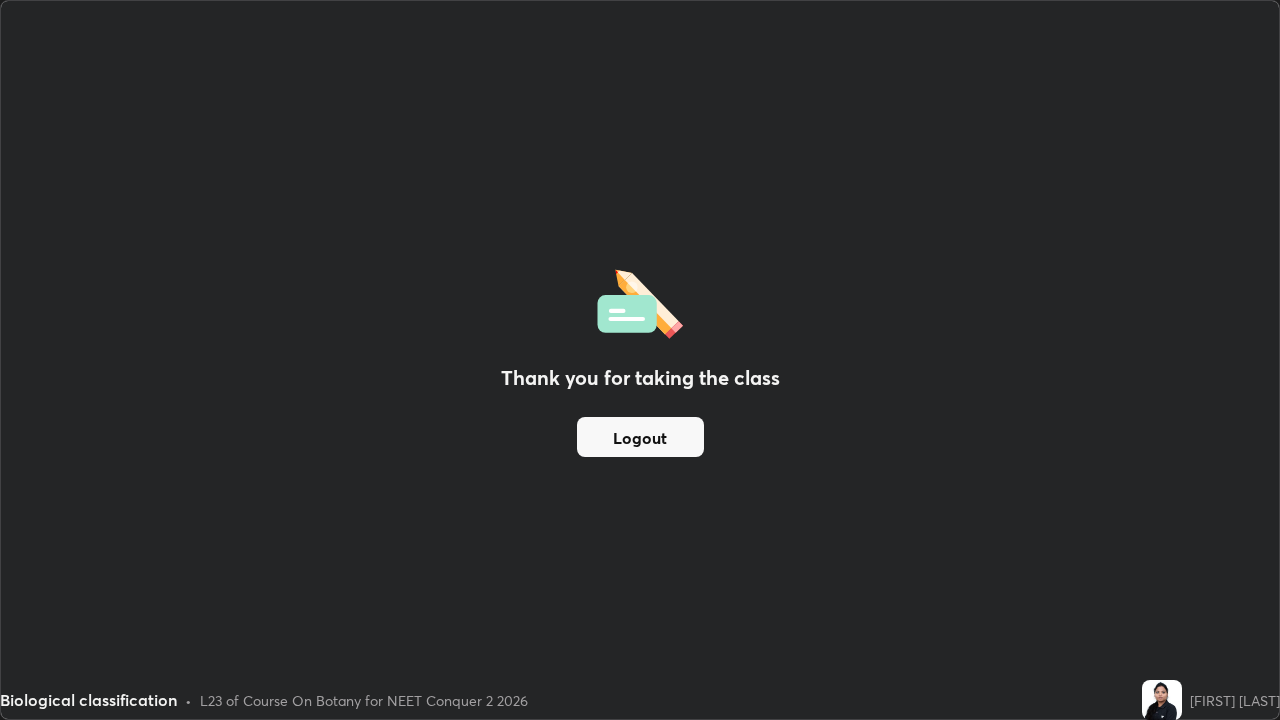 click on "Logout" at bounding box center (640, 437) 